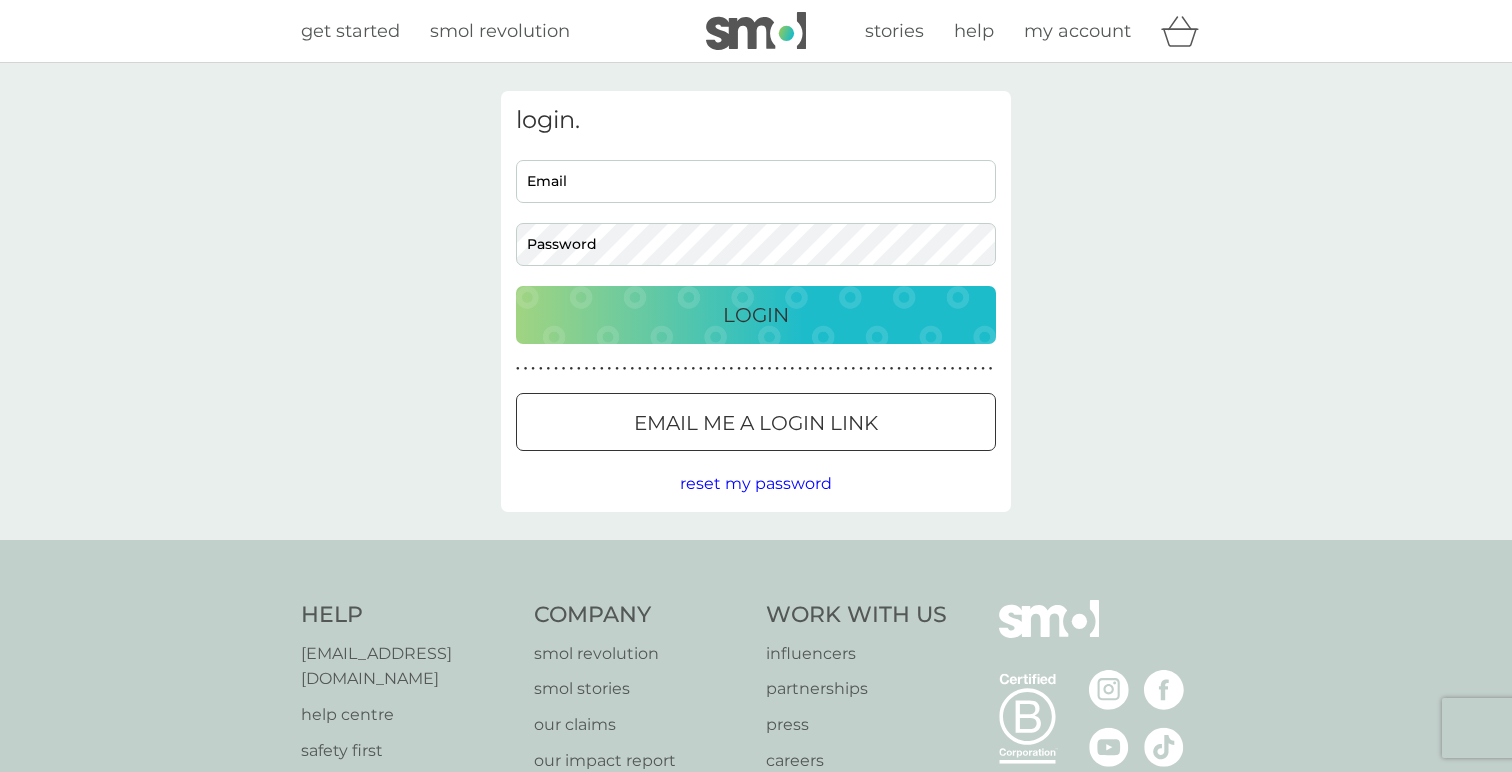 scroll, scrollTop: 0, scrollLeft: 0, axis: both 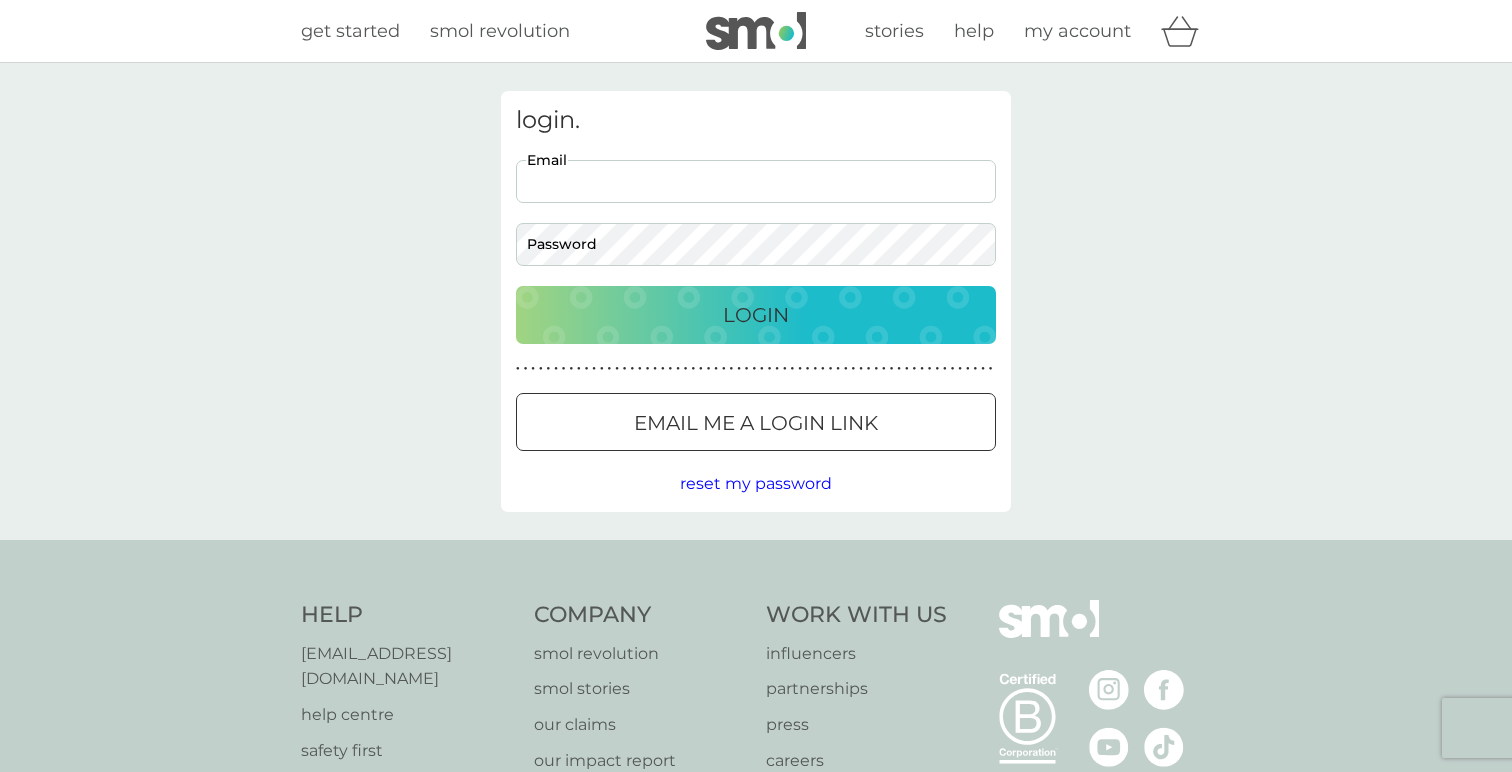 click on "Email" at bounding box center (756, 181) 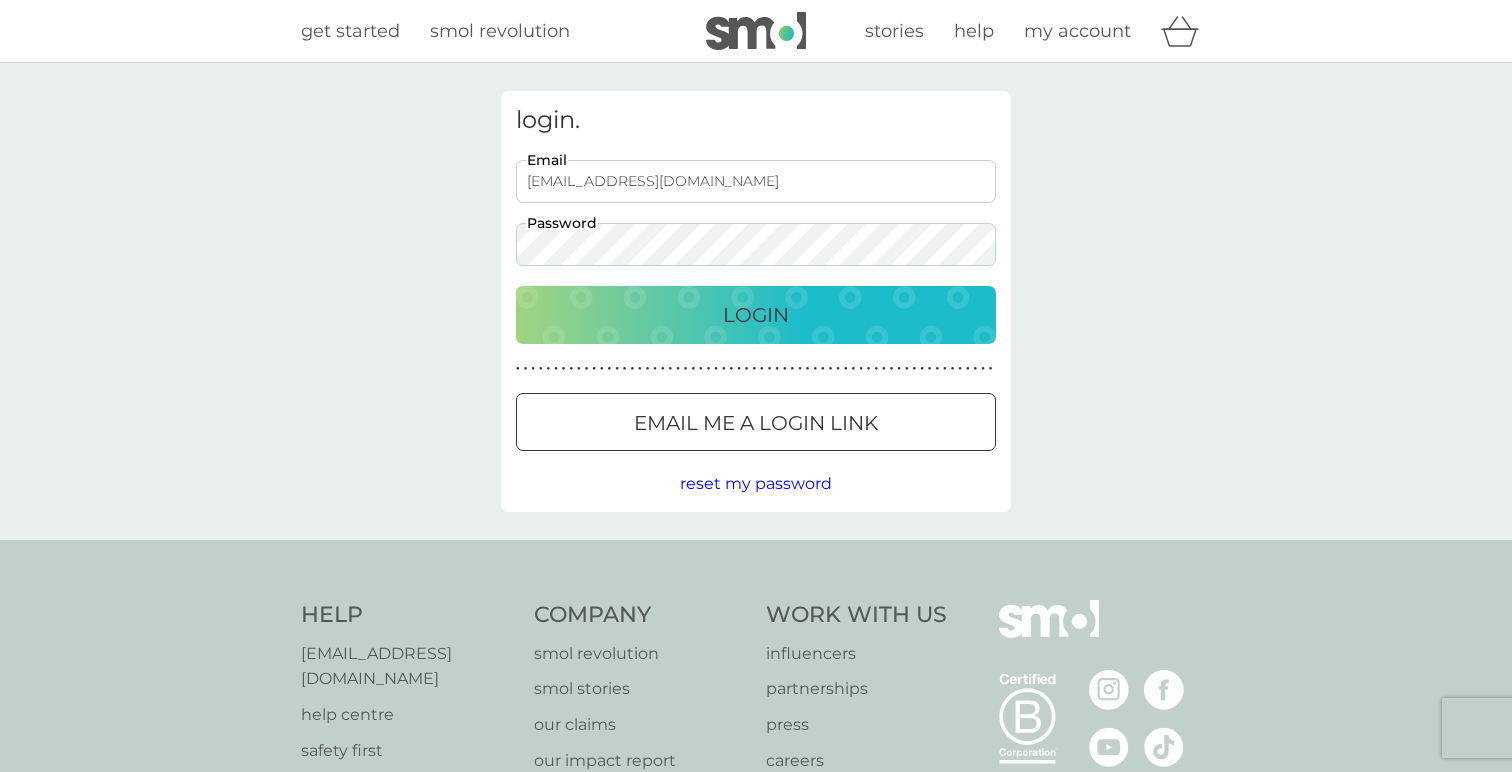 click on "Login" at bounding box center [756, 315] 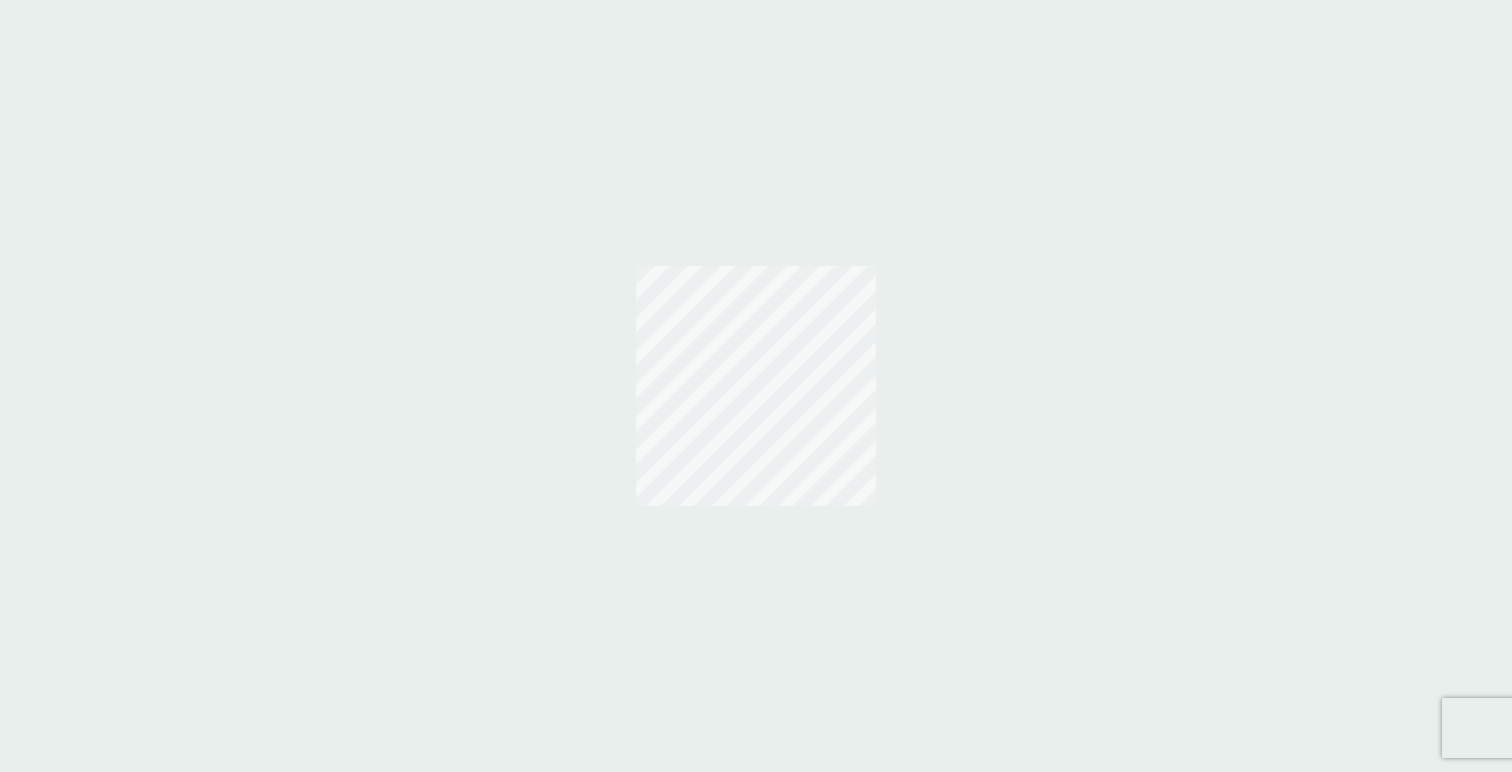 scroll, scrollTop: 0, scrollLeft: 0, axis: both 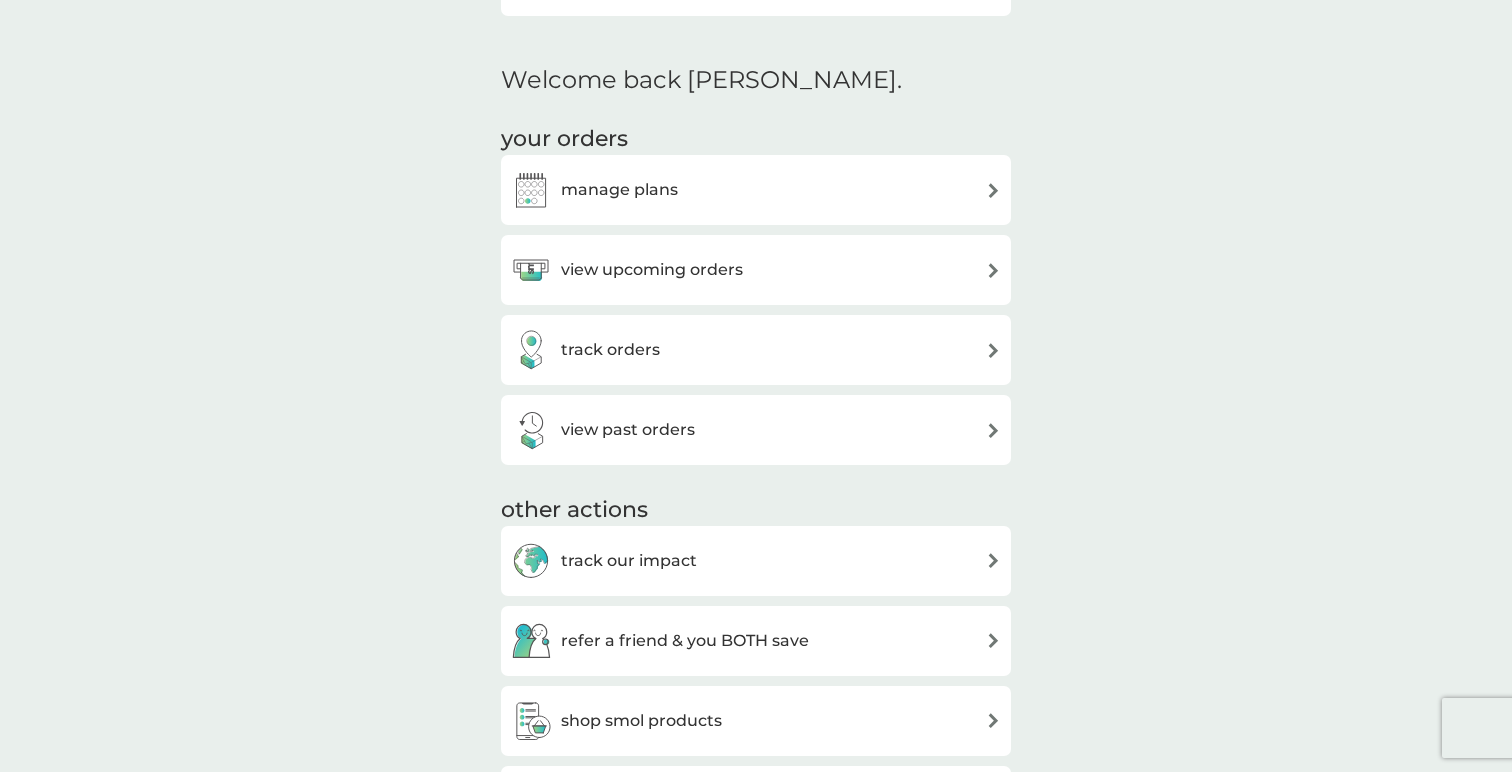 click on "view upcoming orders" at bounding box center [756, 270] 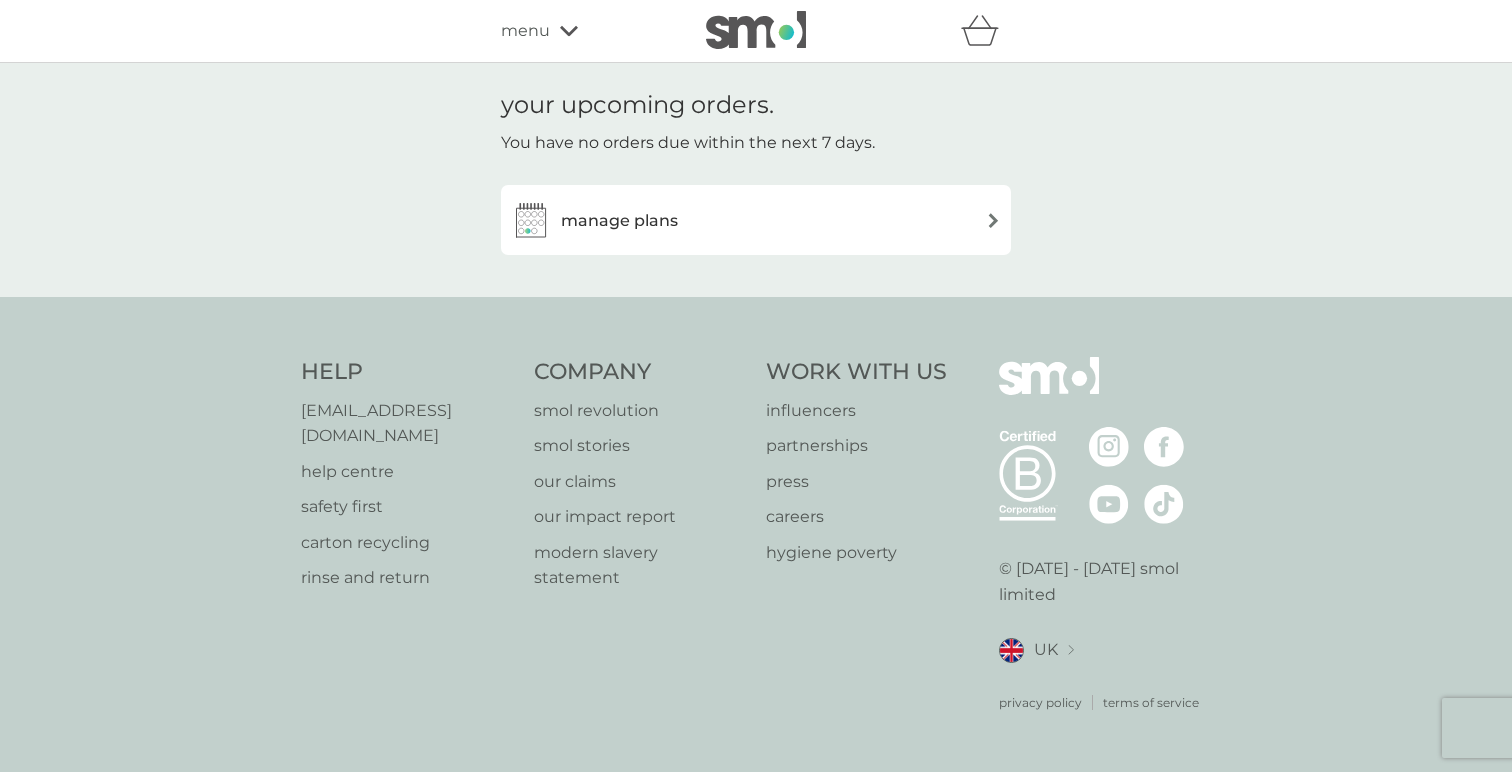 click on "manage plans" at bounding box center (756, 220) 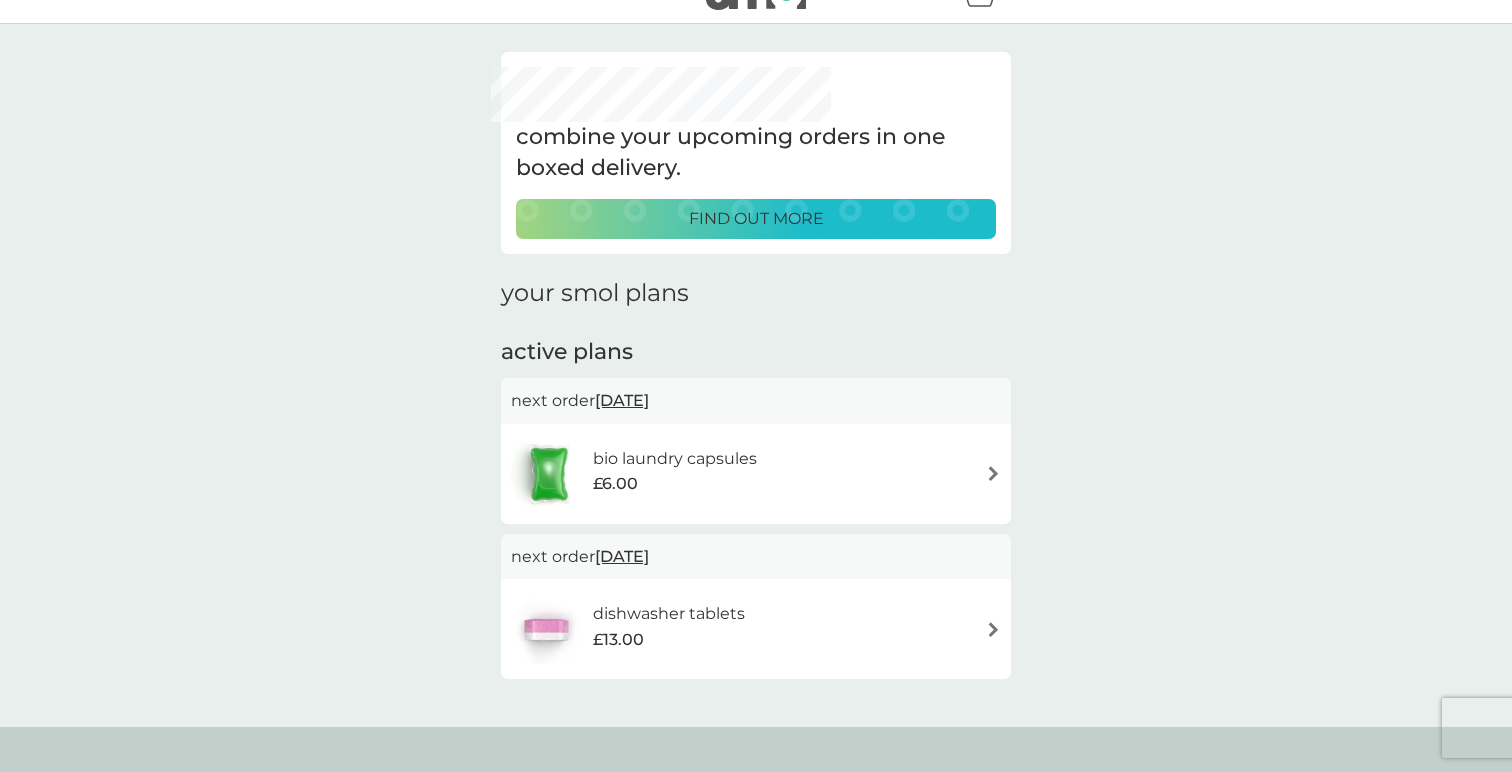 scroll, scrollTop: 40, scrollLeft: 0, axis: vertical 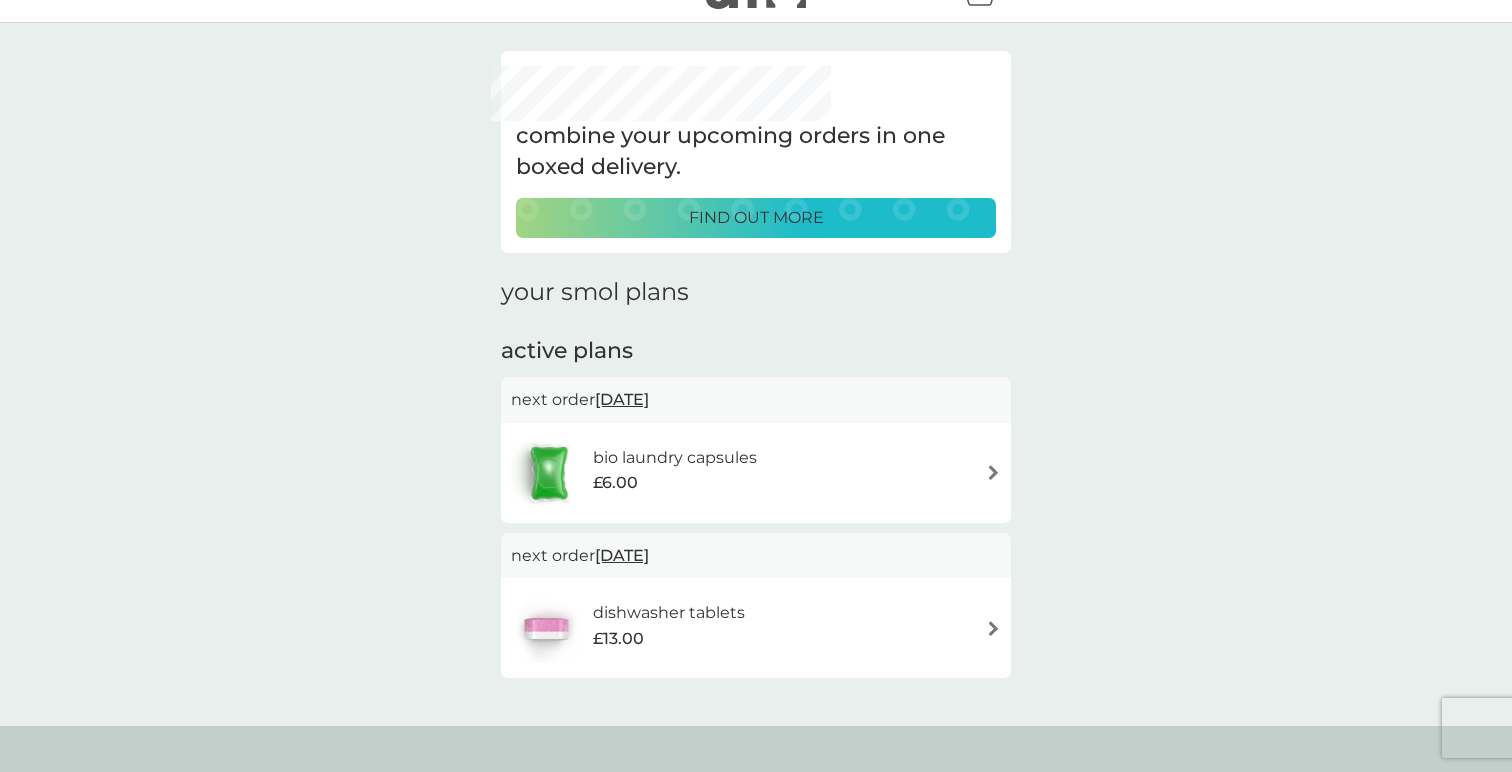 click on "bio laundry capsules £6.00" at bounding box center [756, 473] 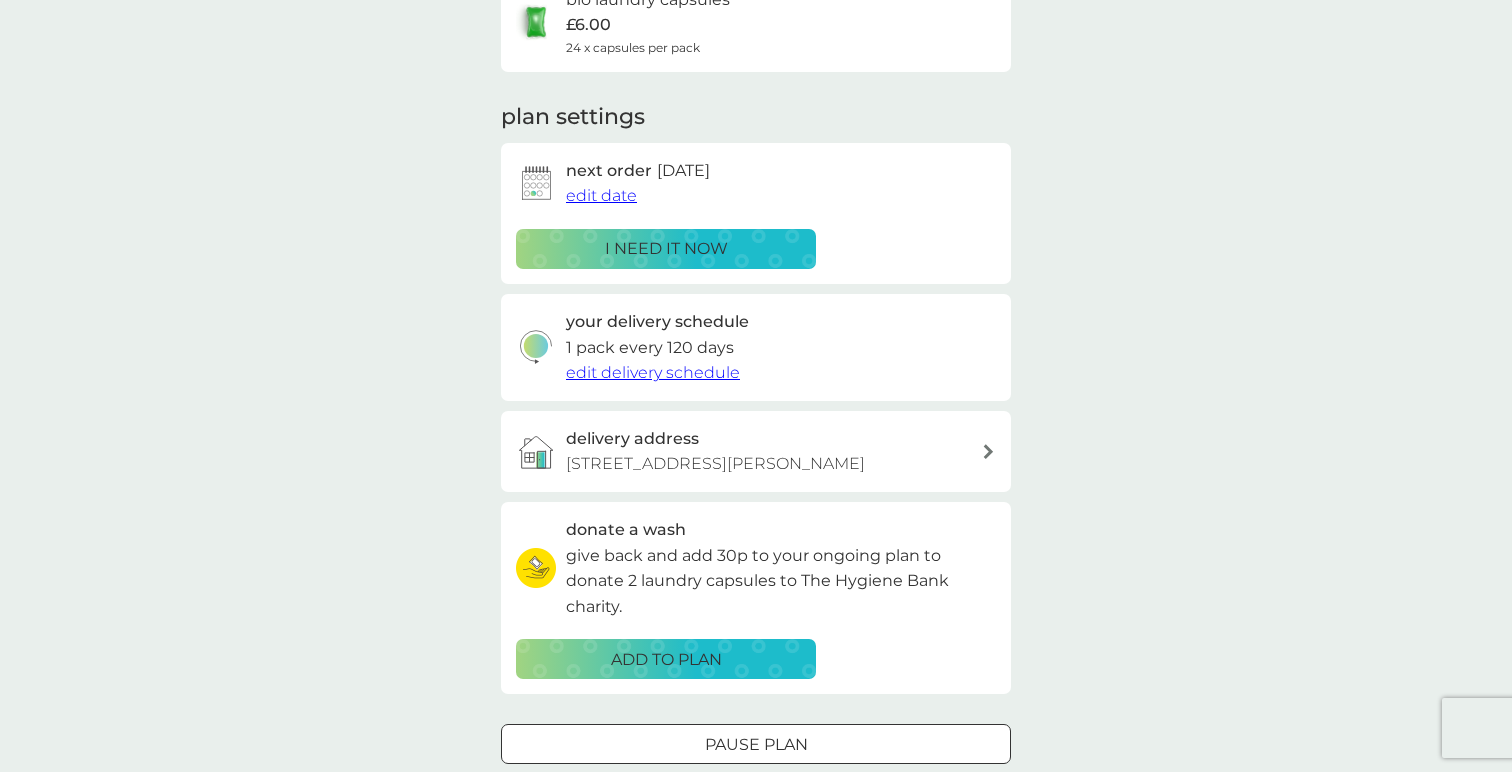 scroll, scrollTop: 196, scrollLeft: 0, axis: vertical 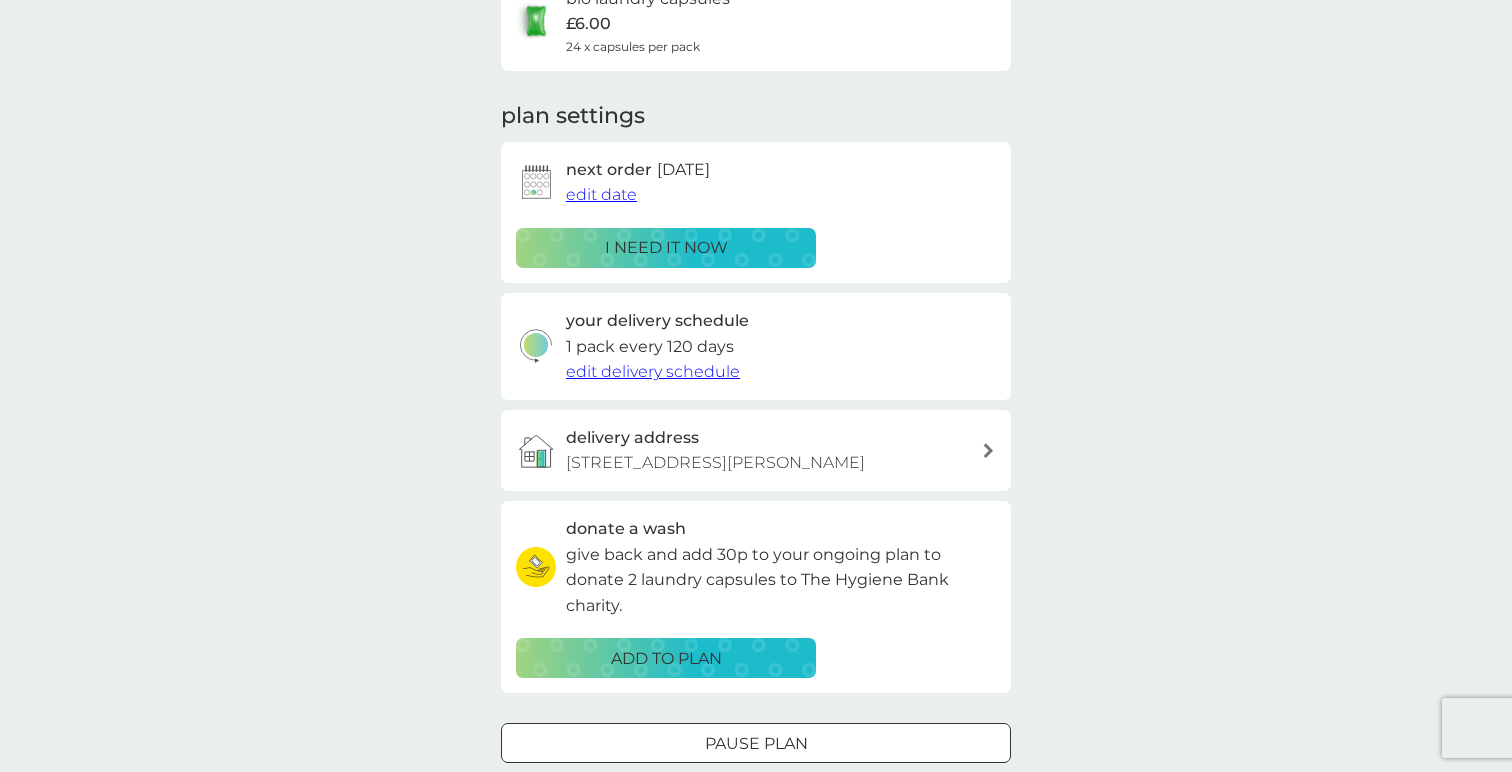 click on "Pause plan" at bounding box center [756, 744] 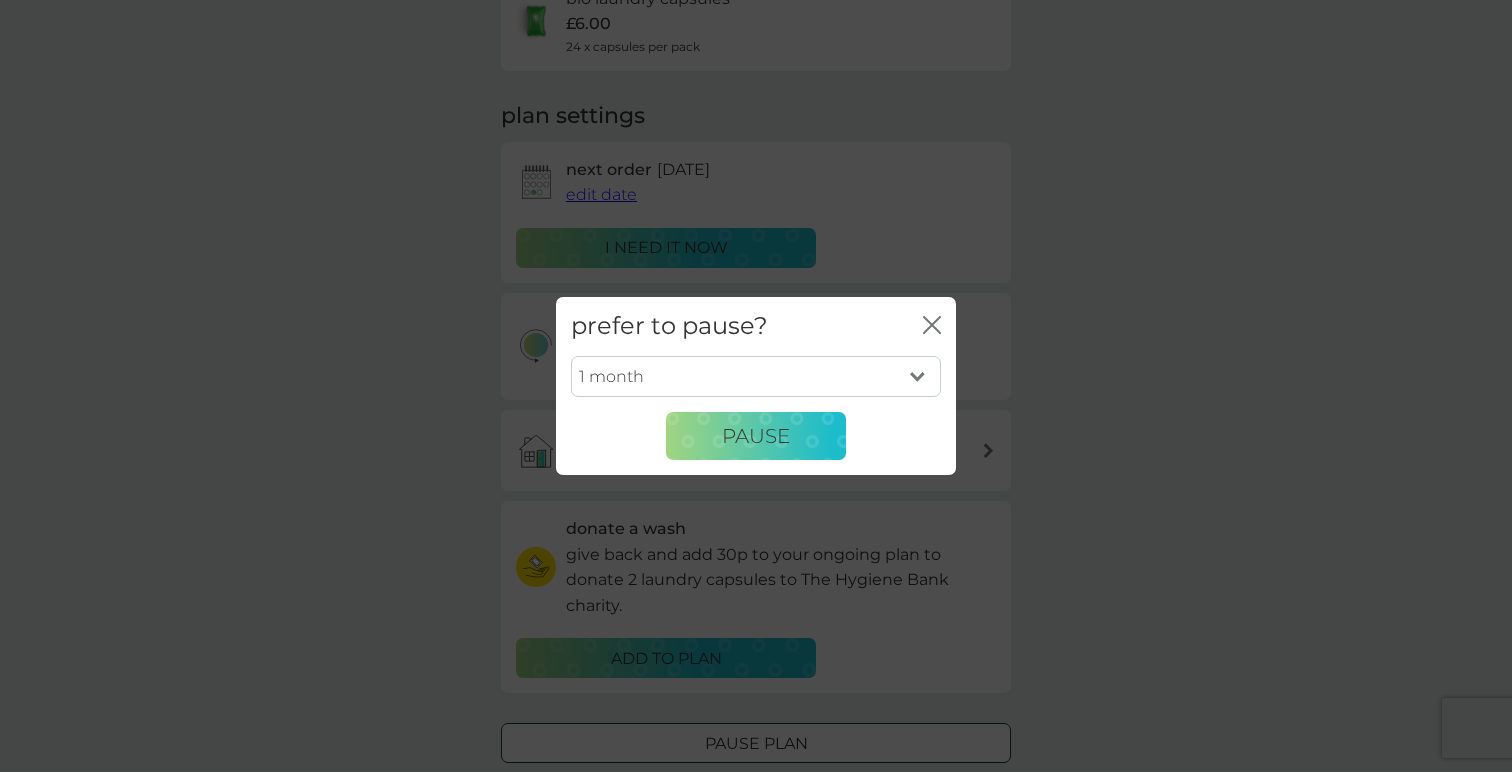 click on "1 month 2 months 3 months 4 months 5 months 6 months" at bounding box center (756, 377) 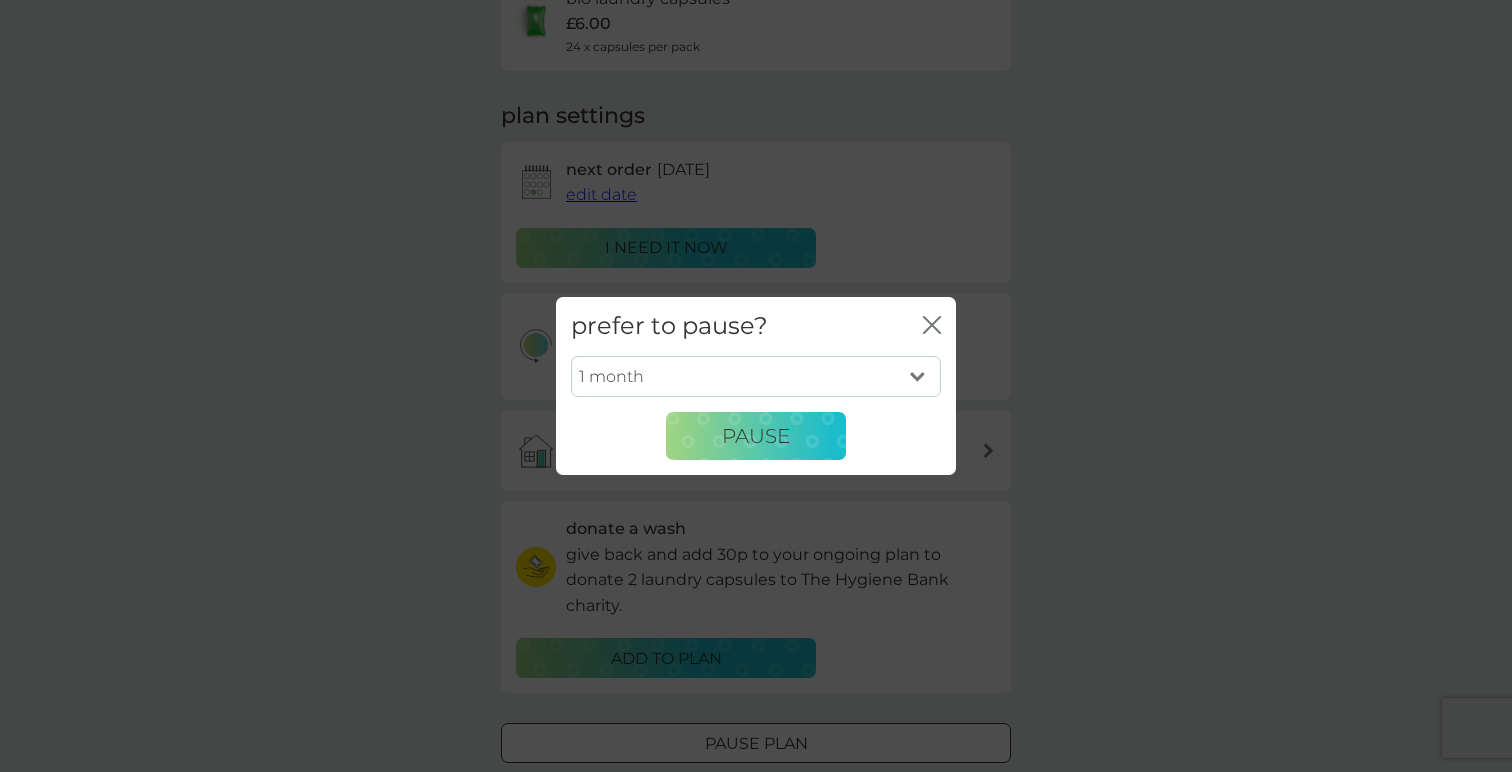 select on "6" 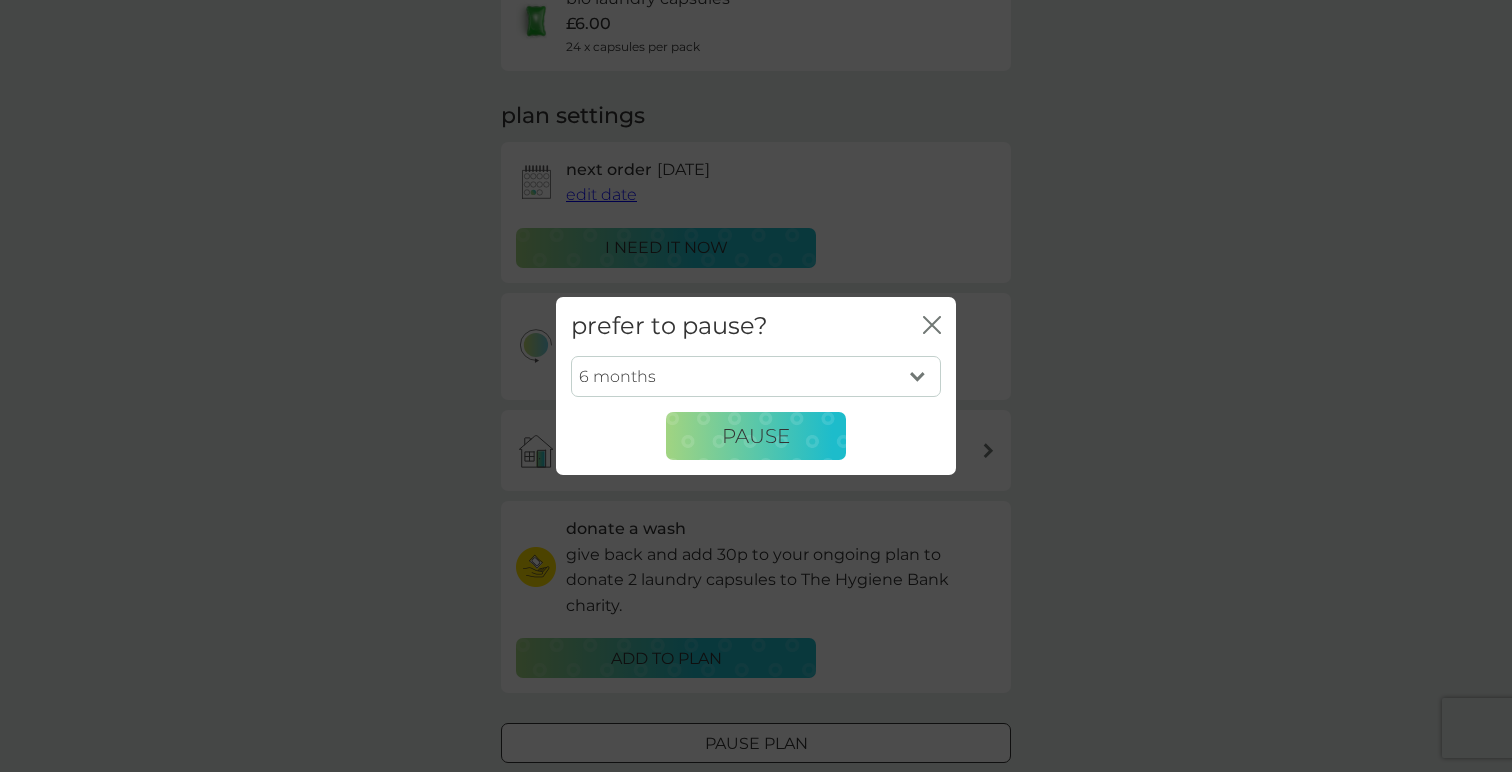 drag, startPoint x: 824, startPoint y: 443, endPoint x: 926, endPoint y: 364, distance: 129.0155 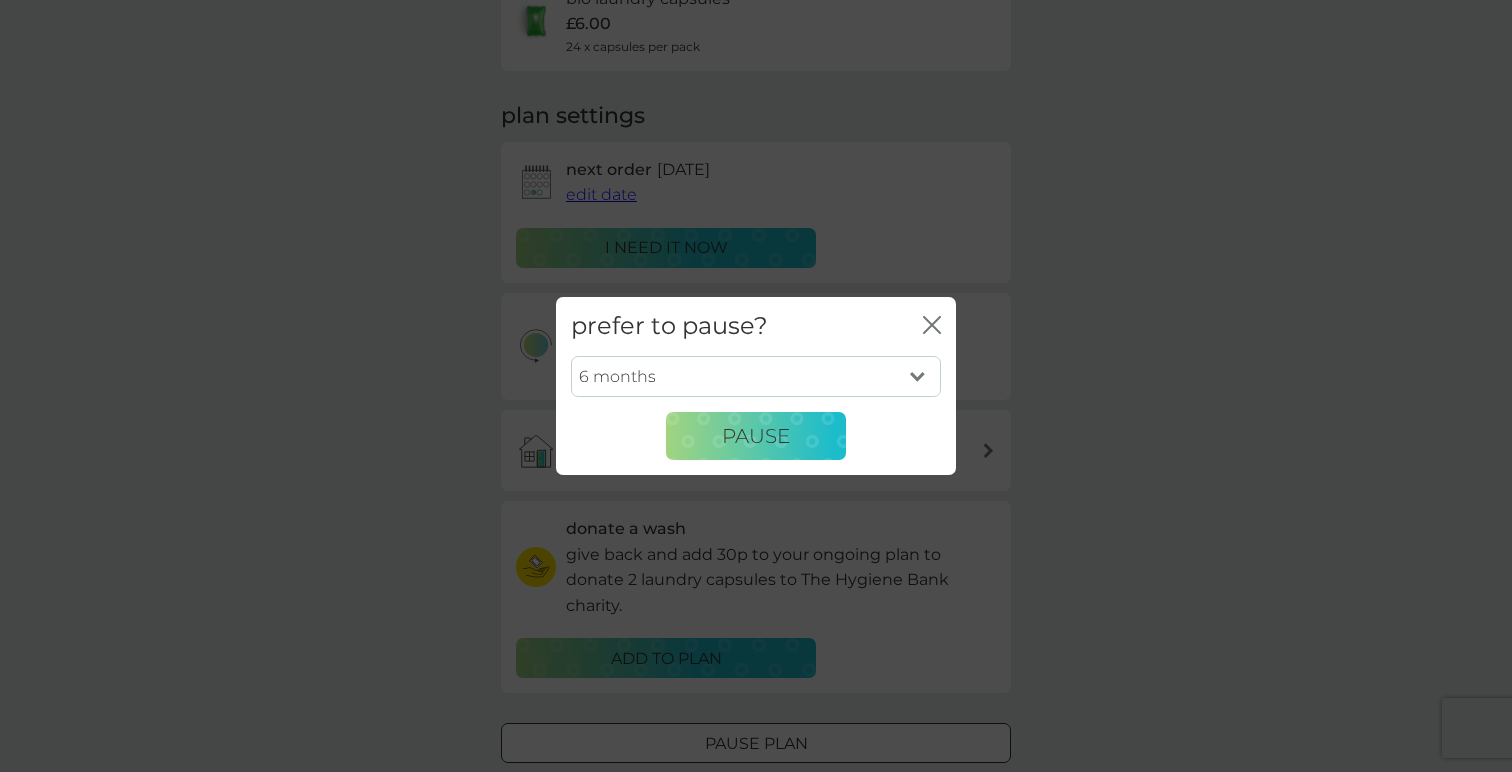 click on "prefer to pause? close" at bounding box center [756, 326] 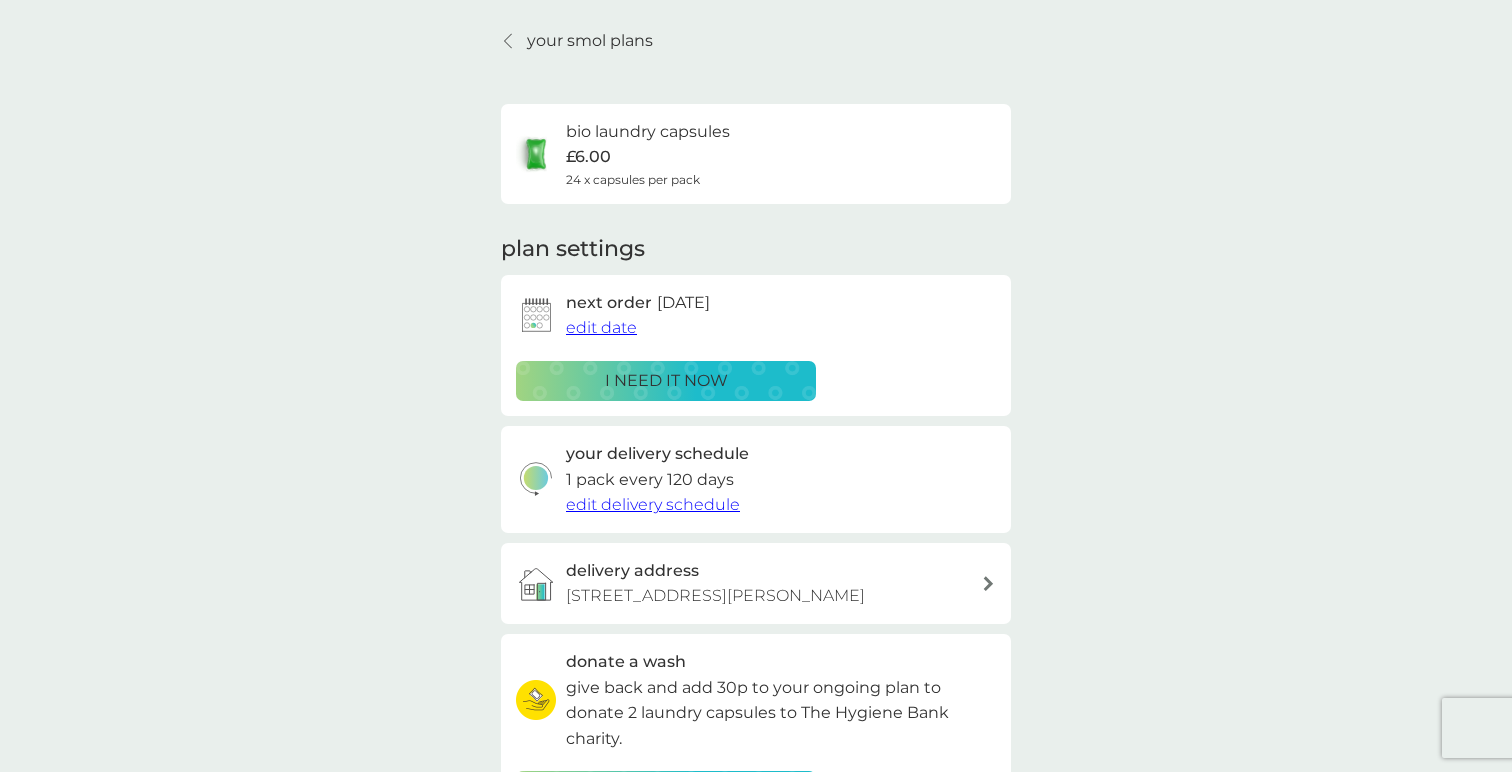 scroll, scrollTop: 0, scrollLeft: 0, axis: both 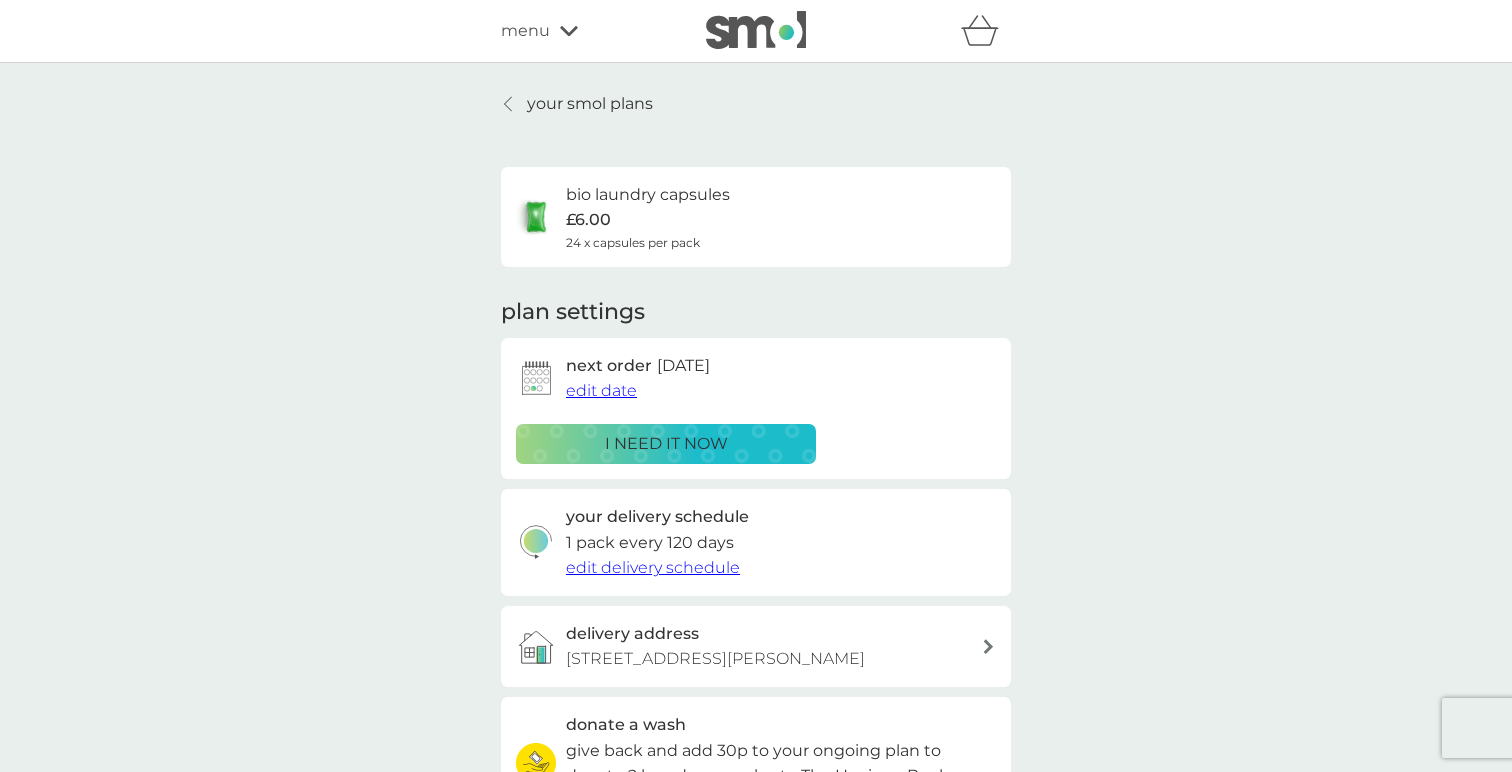 click 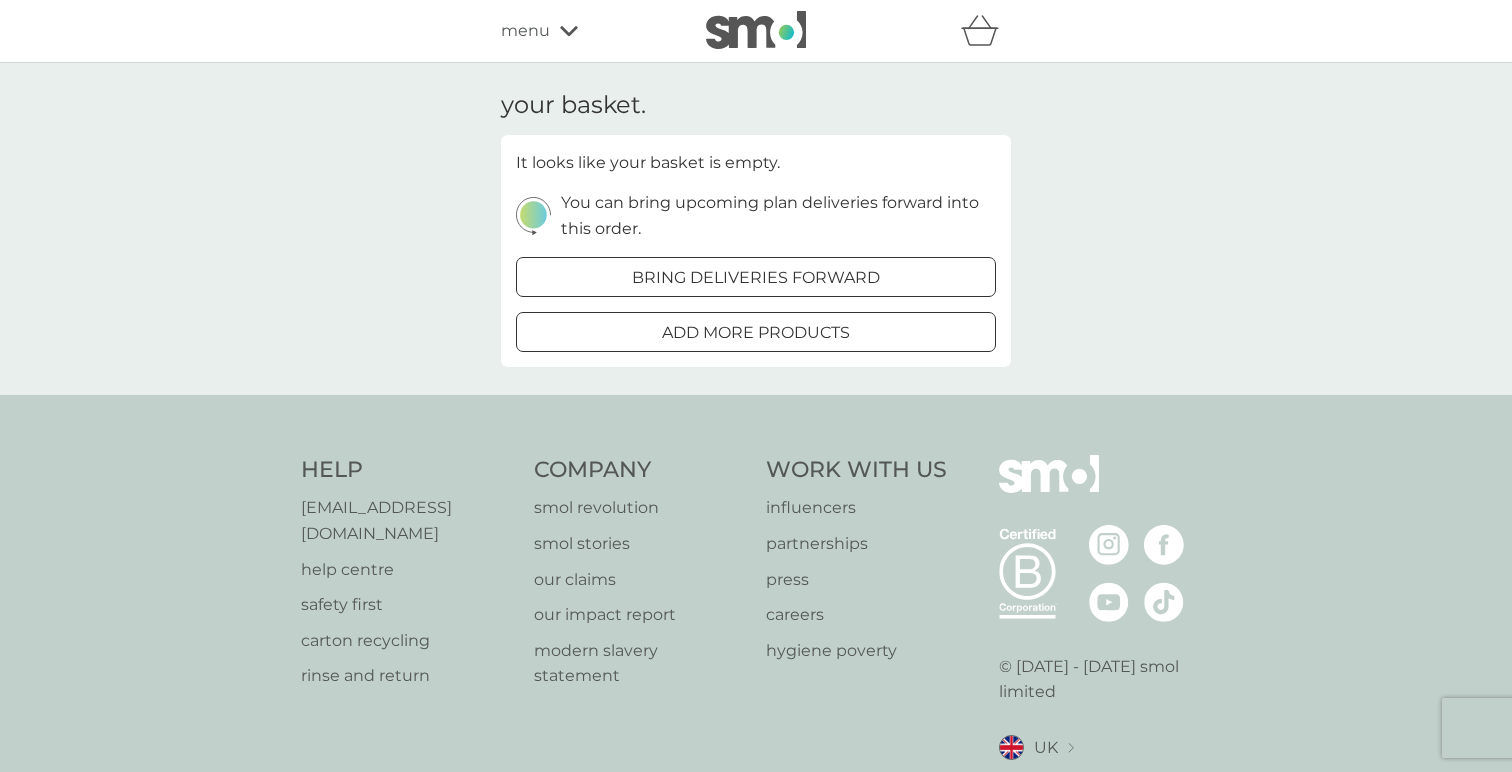 click on "refer a friend & you BOTH save smol impact smol shop your smol plans your upcoming orders your details order history logout menu" at bounding box center (756, 31) 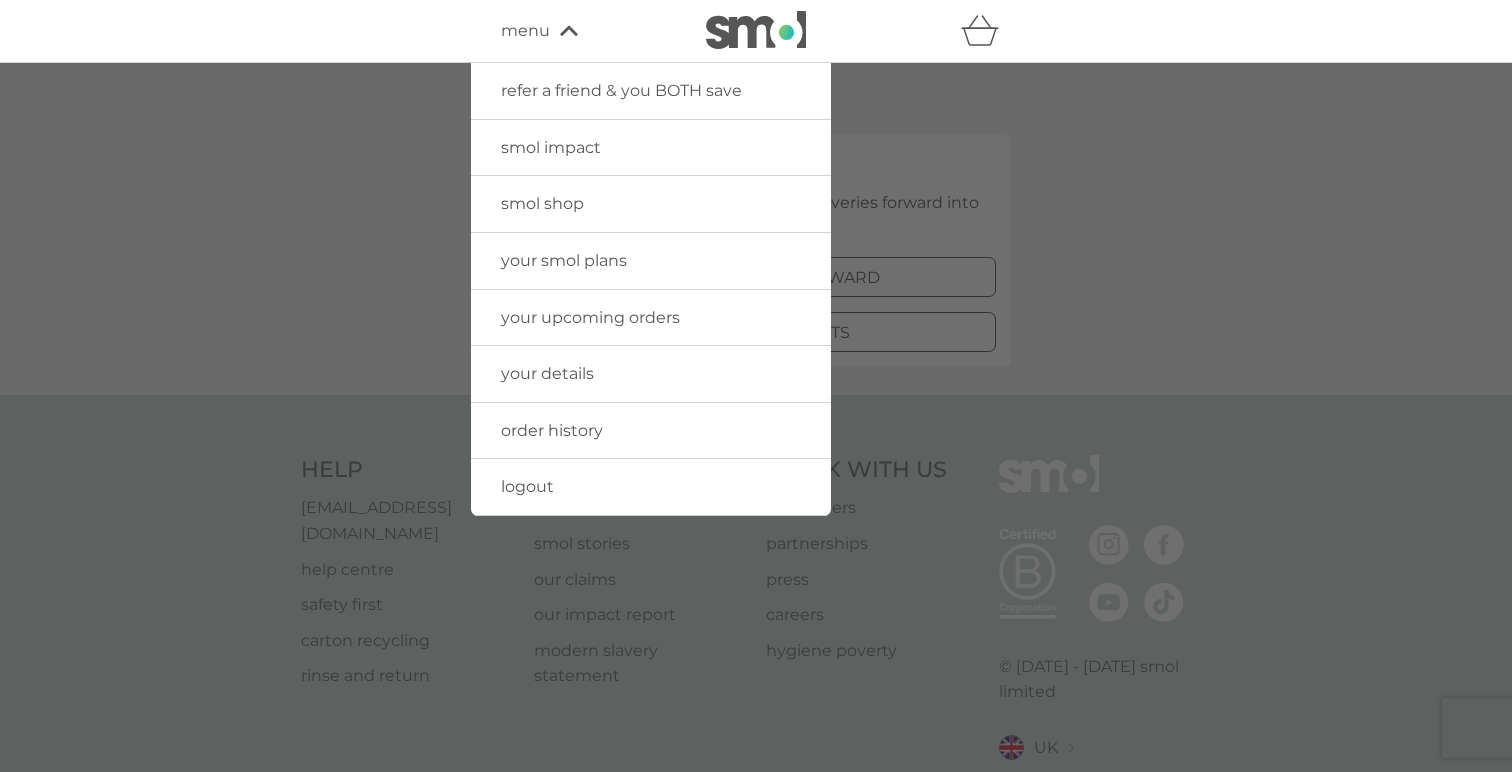 click on "your smol plans" at bounding box center [564, 260] 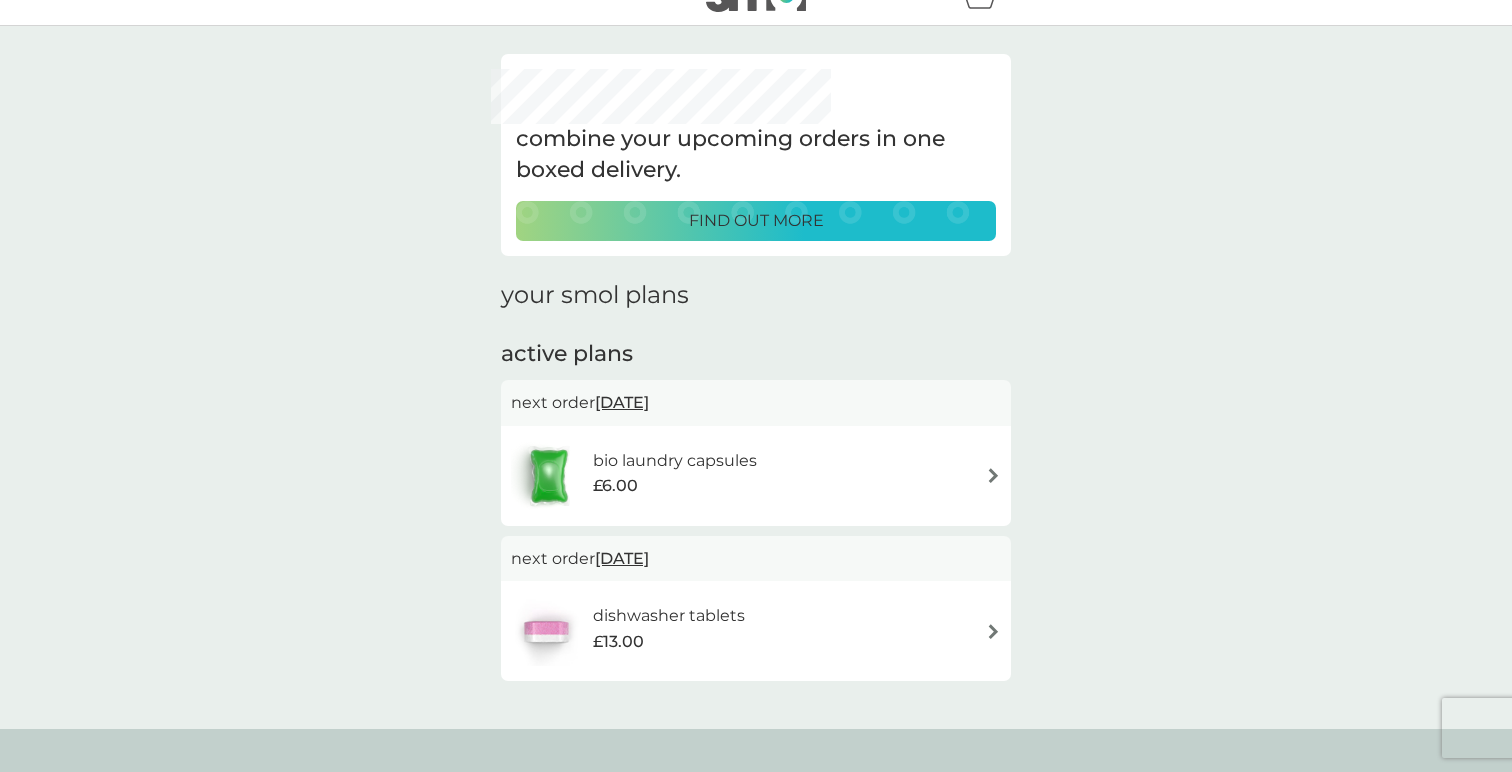scroll, scrollTop: 0, scrollLeft: 0, axis: both 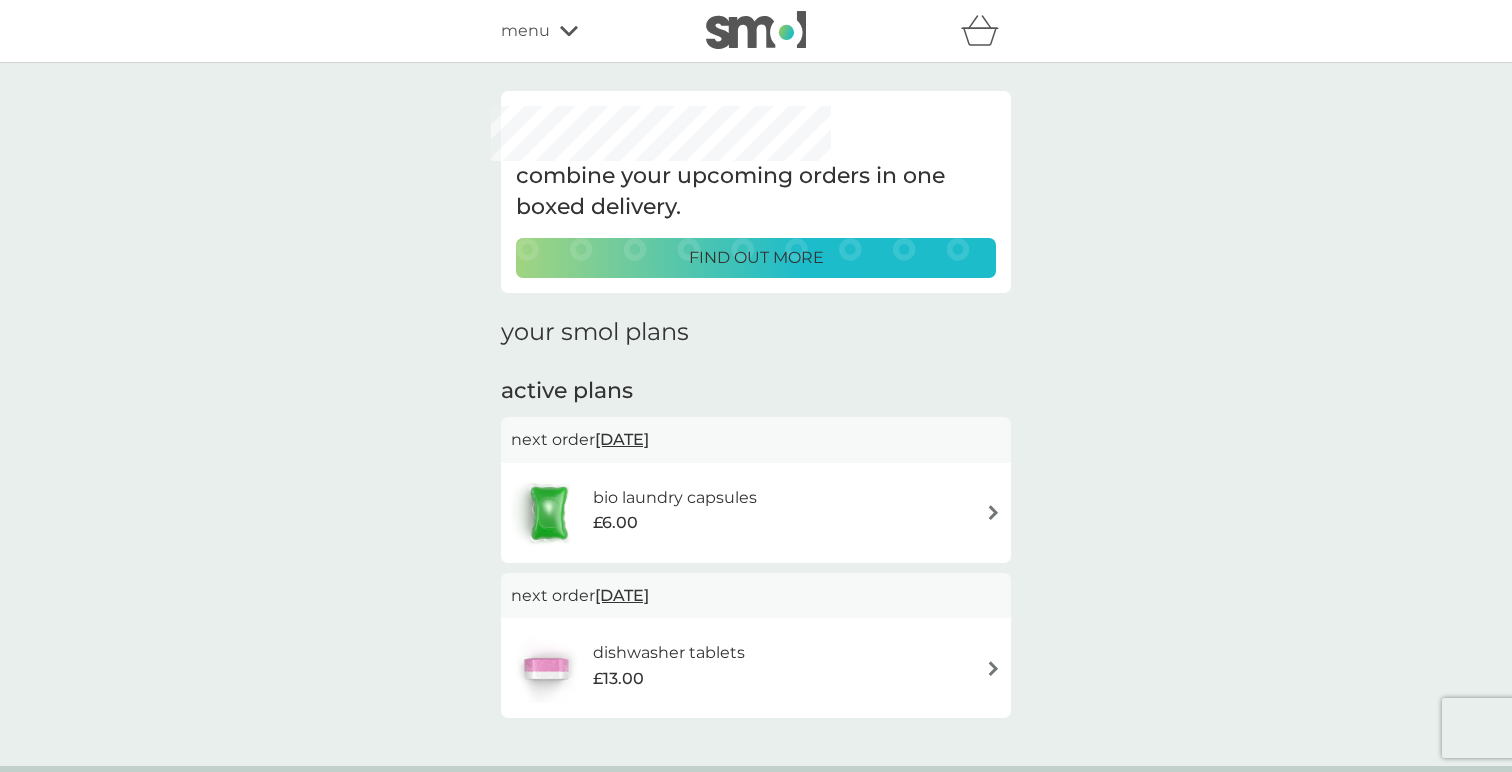 click on "menu" at bounding box center (586, 31) 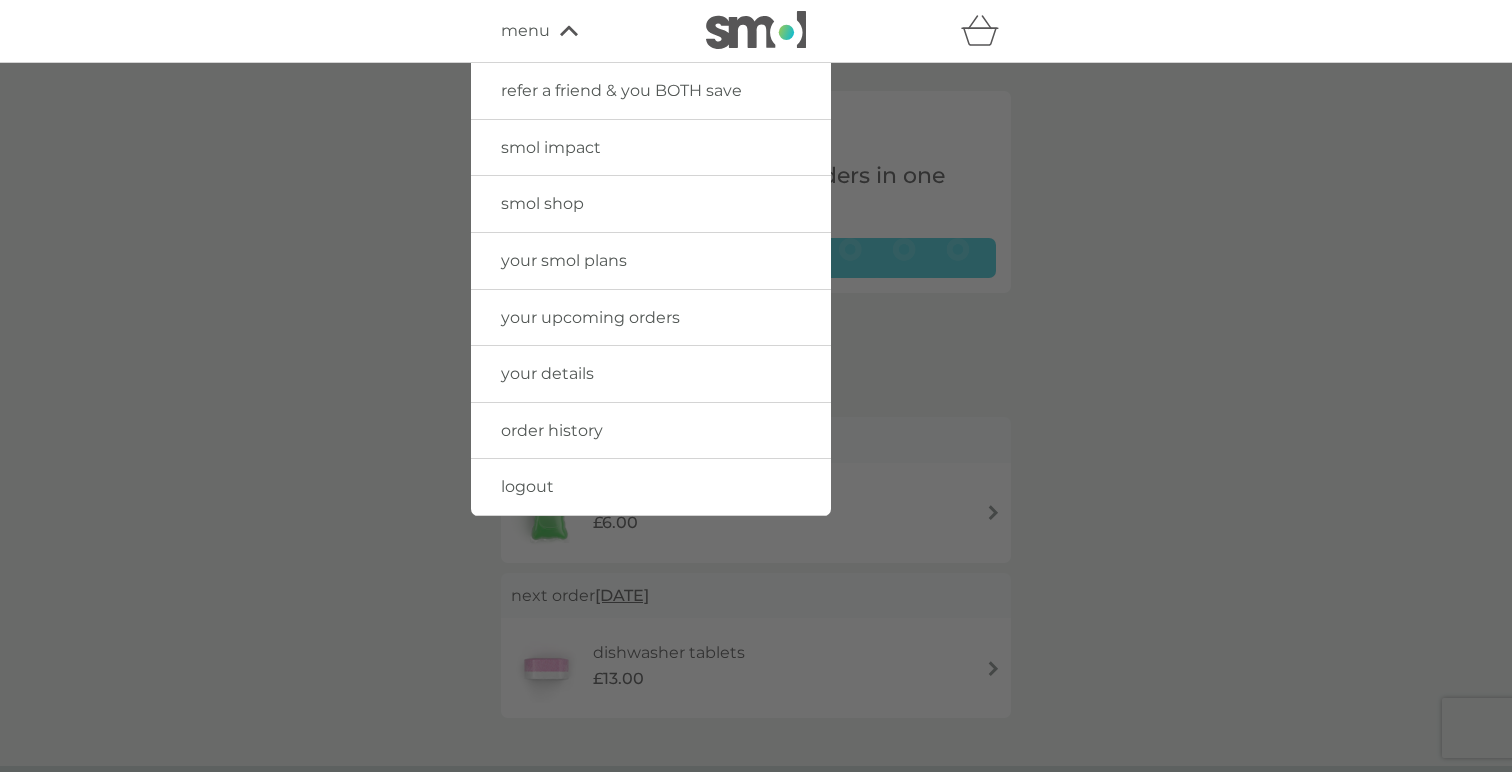 click on "your details" at bounding box center [651, 374] 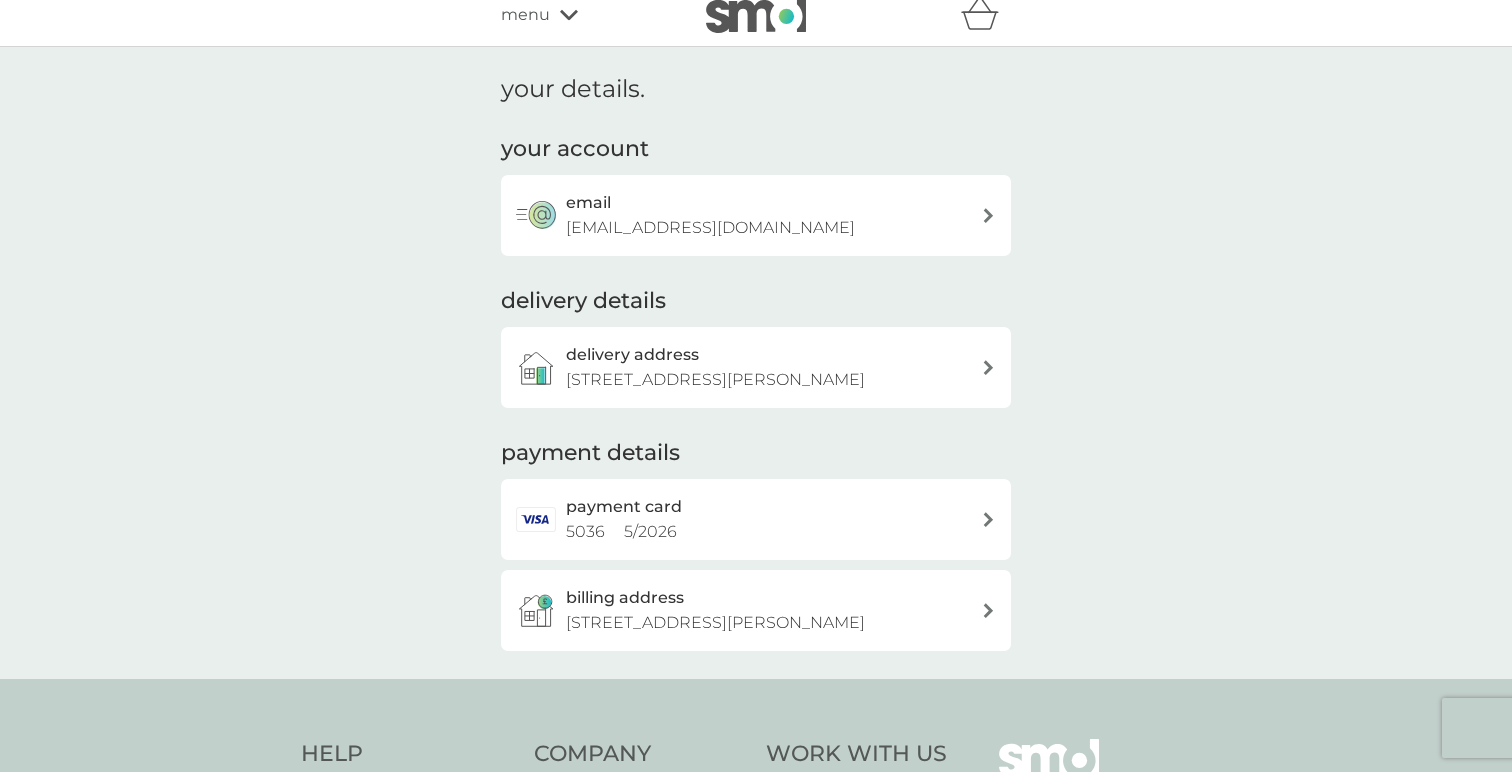 scroll, scrollTop: 0, scrollLeft: 0, axis: both 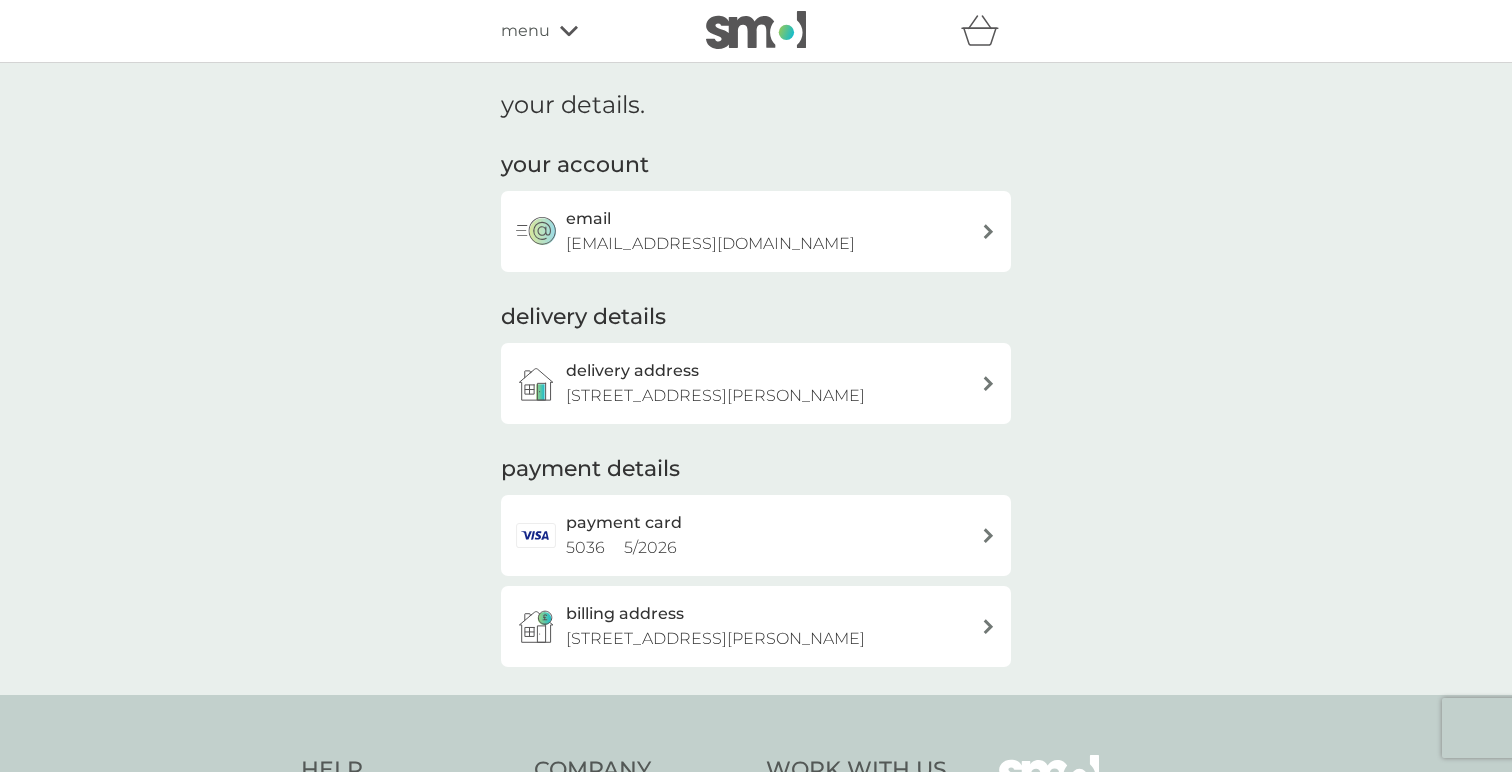 click on "refer a friend & you BOTH save smol impact smol shop your smol plans your upcoming orders your details order history logout menu" at bounding box center (756, 31) 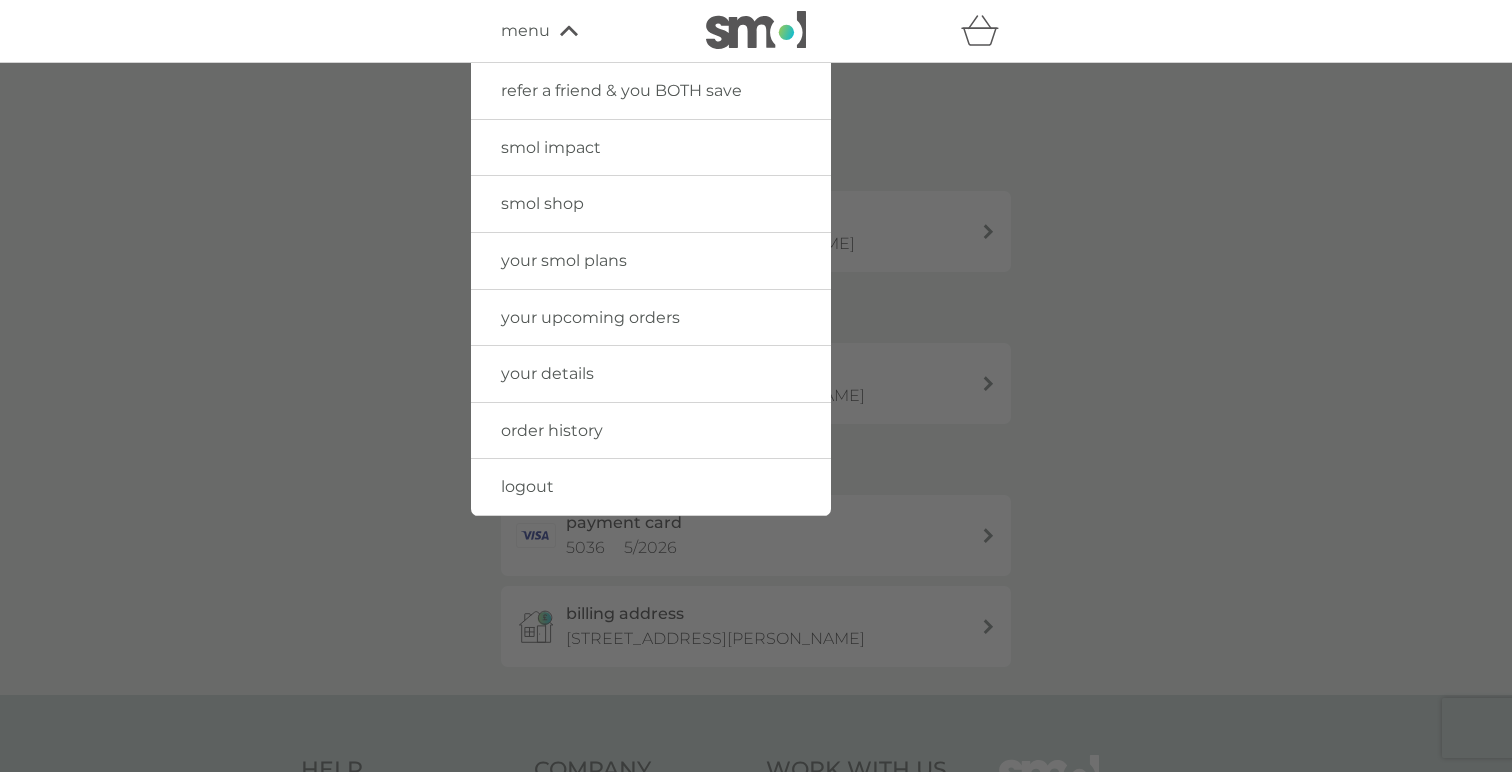 click on "order history" at bounding box center [552, 430] 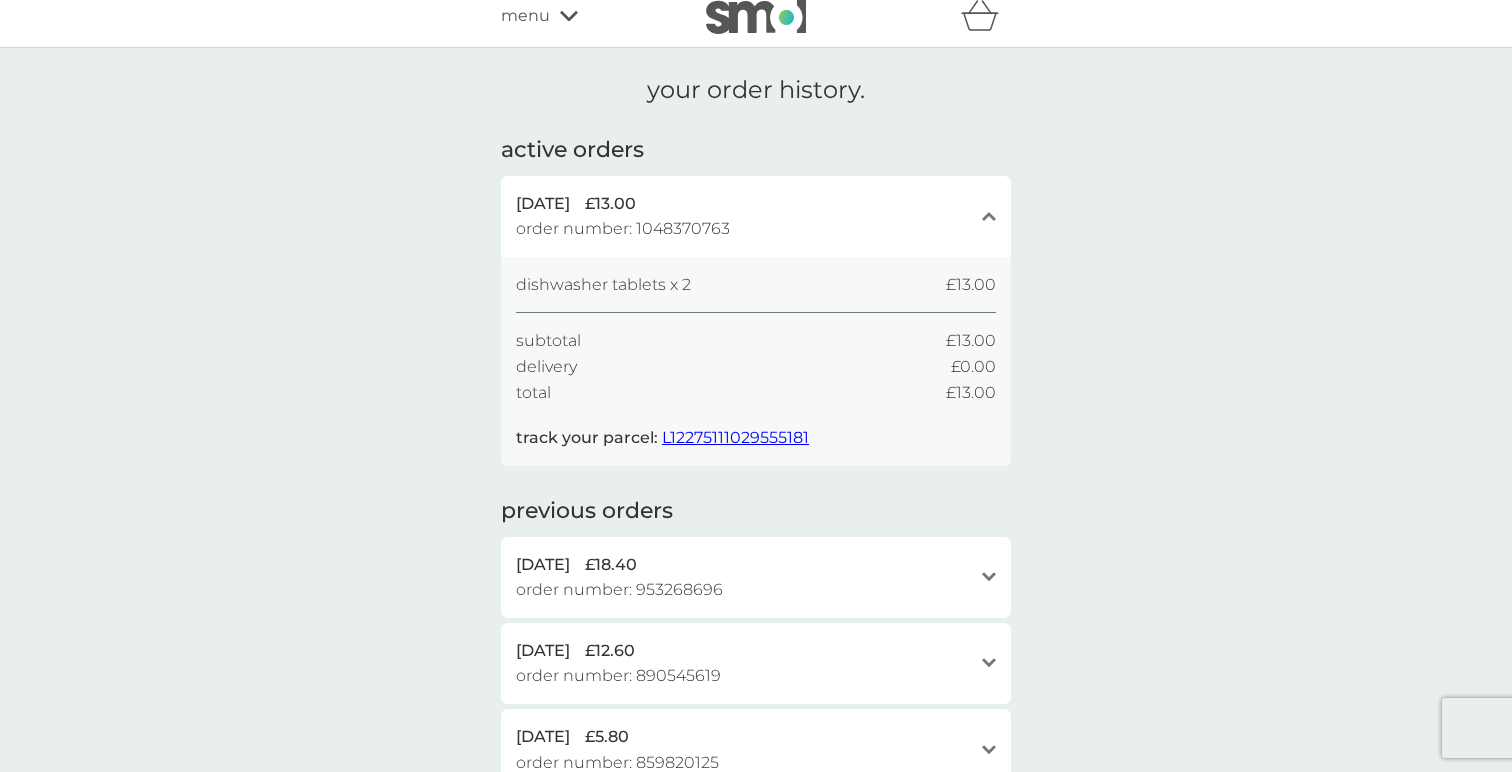 scroll, scrollTop: 0, scrollLeft: 0, axis: both 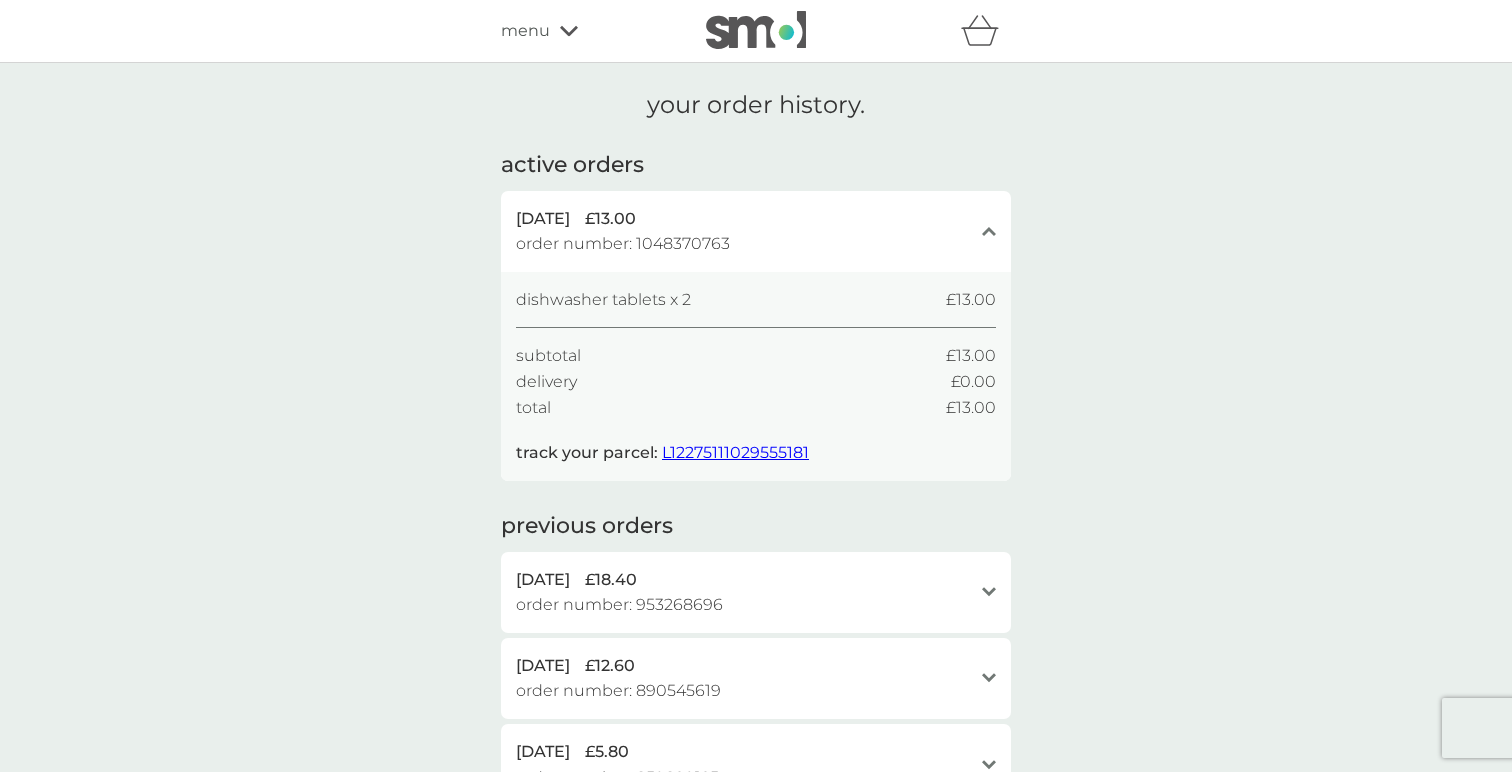click on "menu" at bounding box center (525, 31) 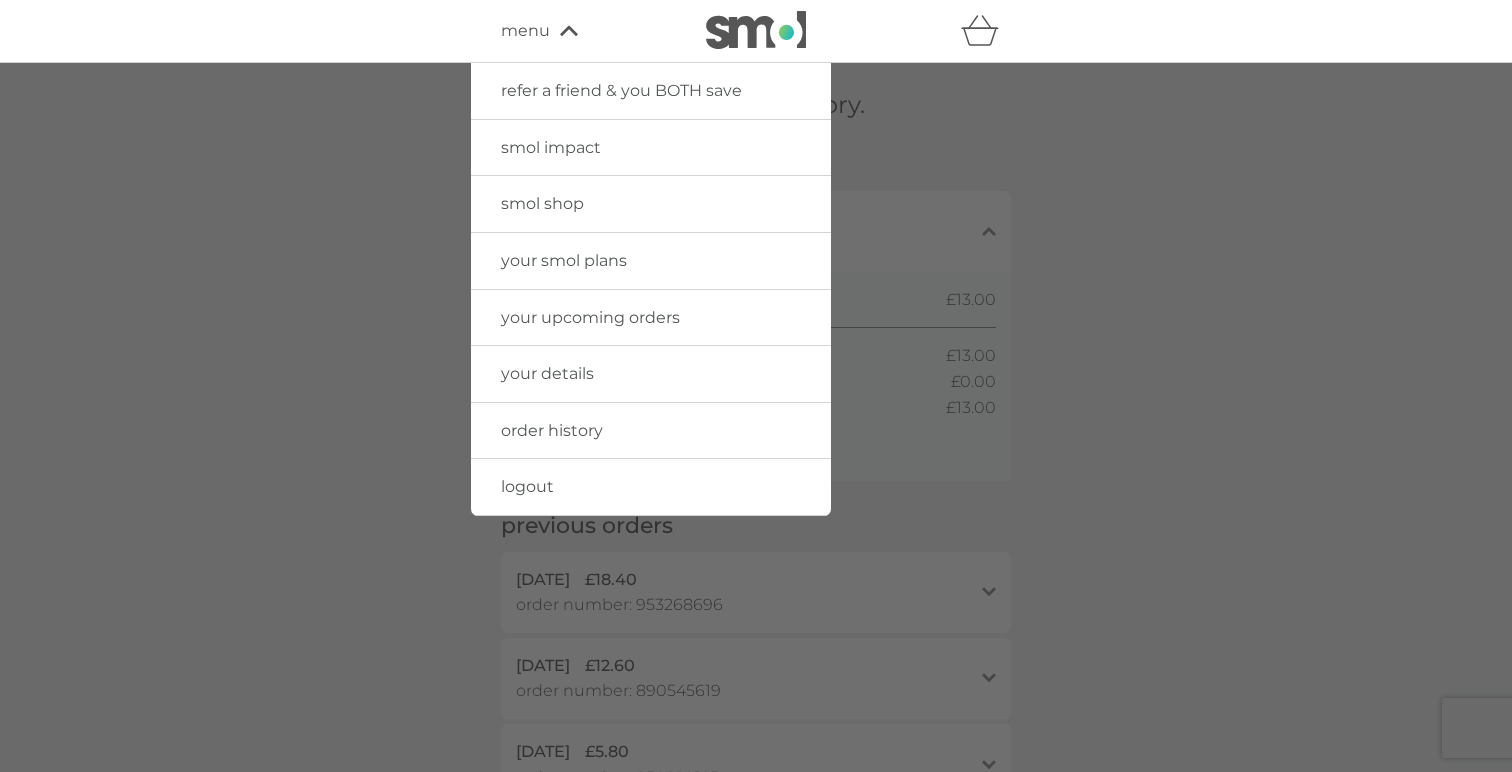 click on "your details" at bounding box center (547, 373) 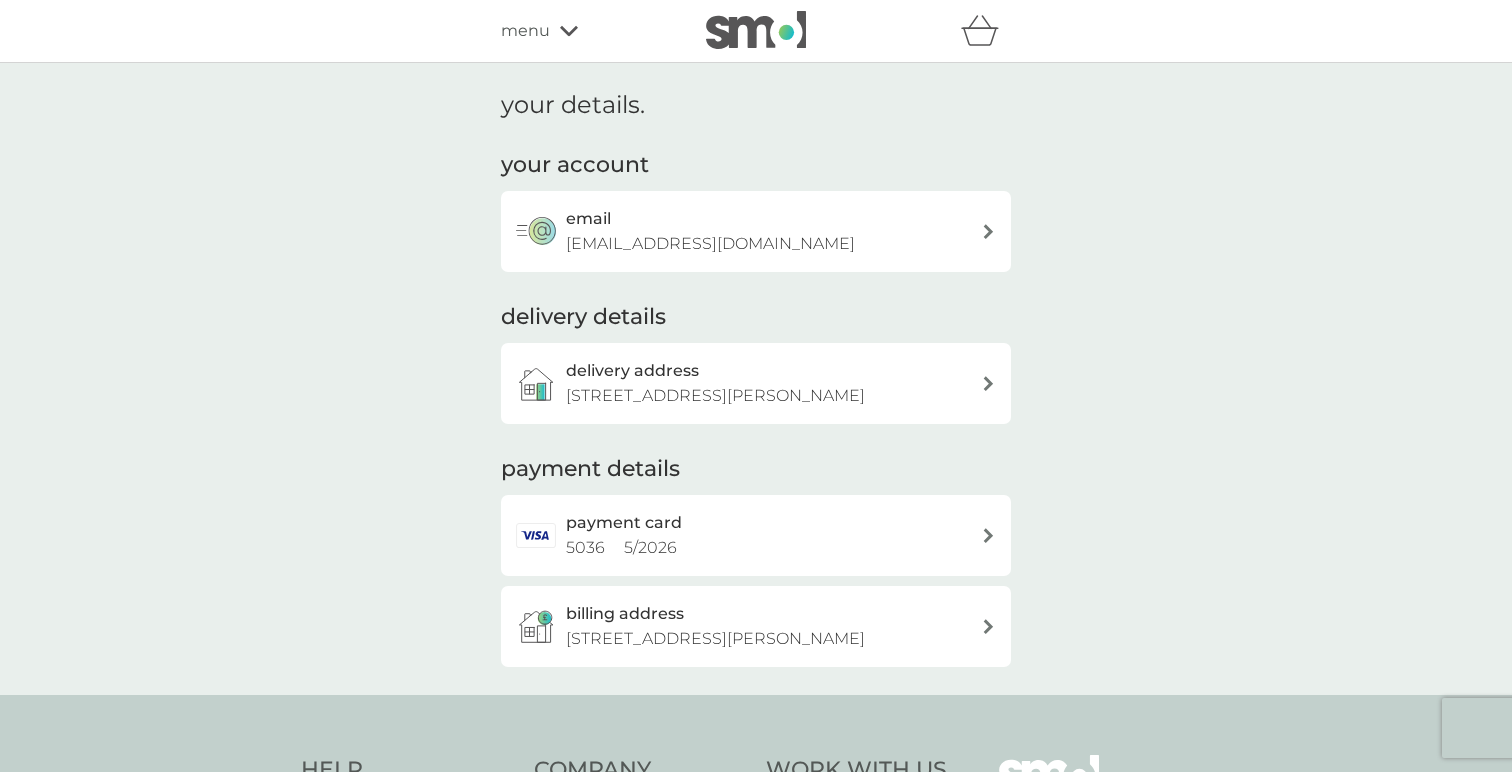 click on "refer a friend & you BOTH save smol impact smol shop your smol plans your upcoming orders your details order history logout menu" at bounding box center [756, 31] 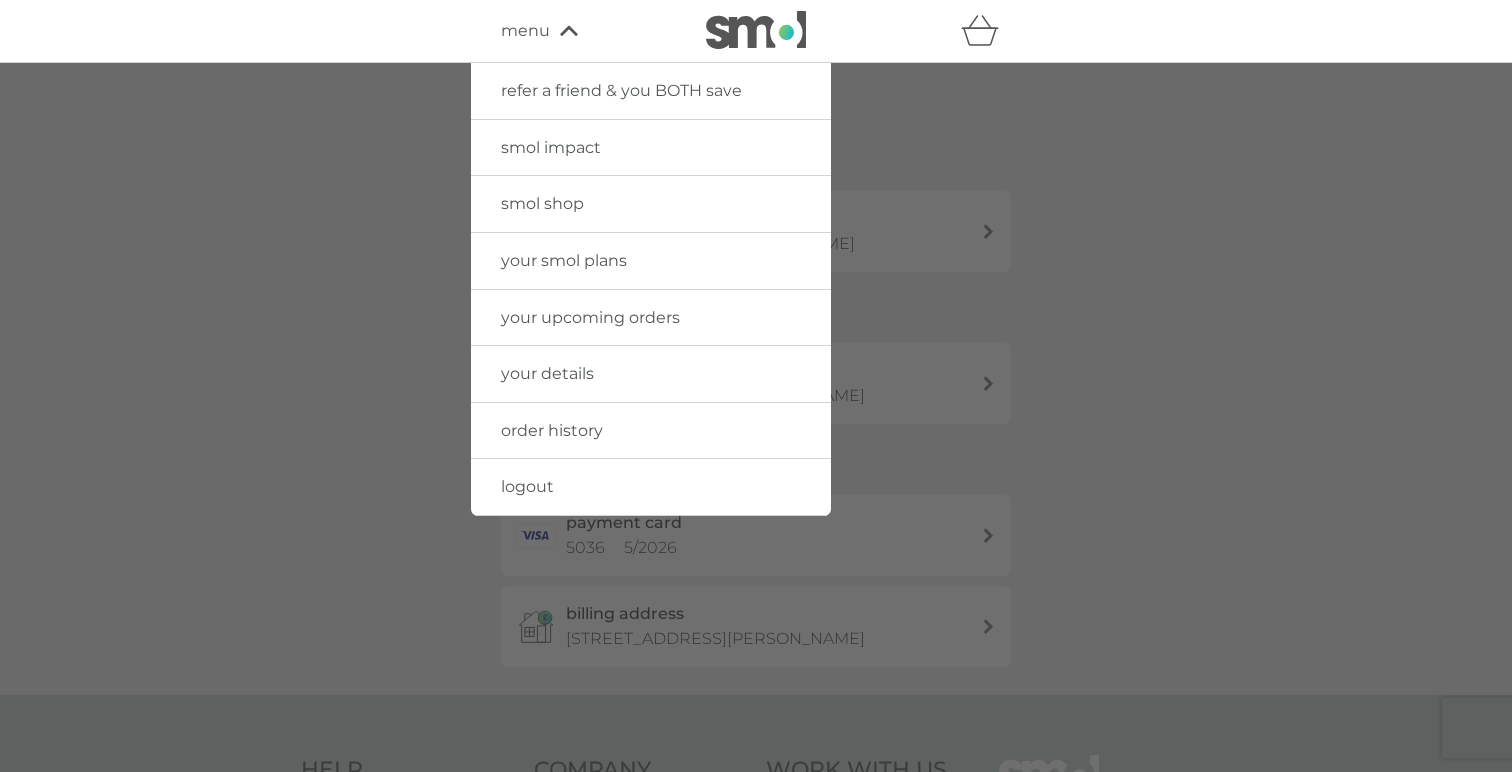 click on "your smol plans" at bounding box center [651, 261] 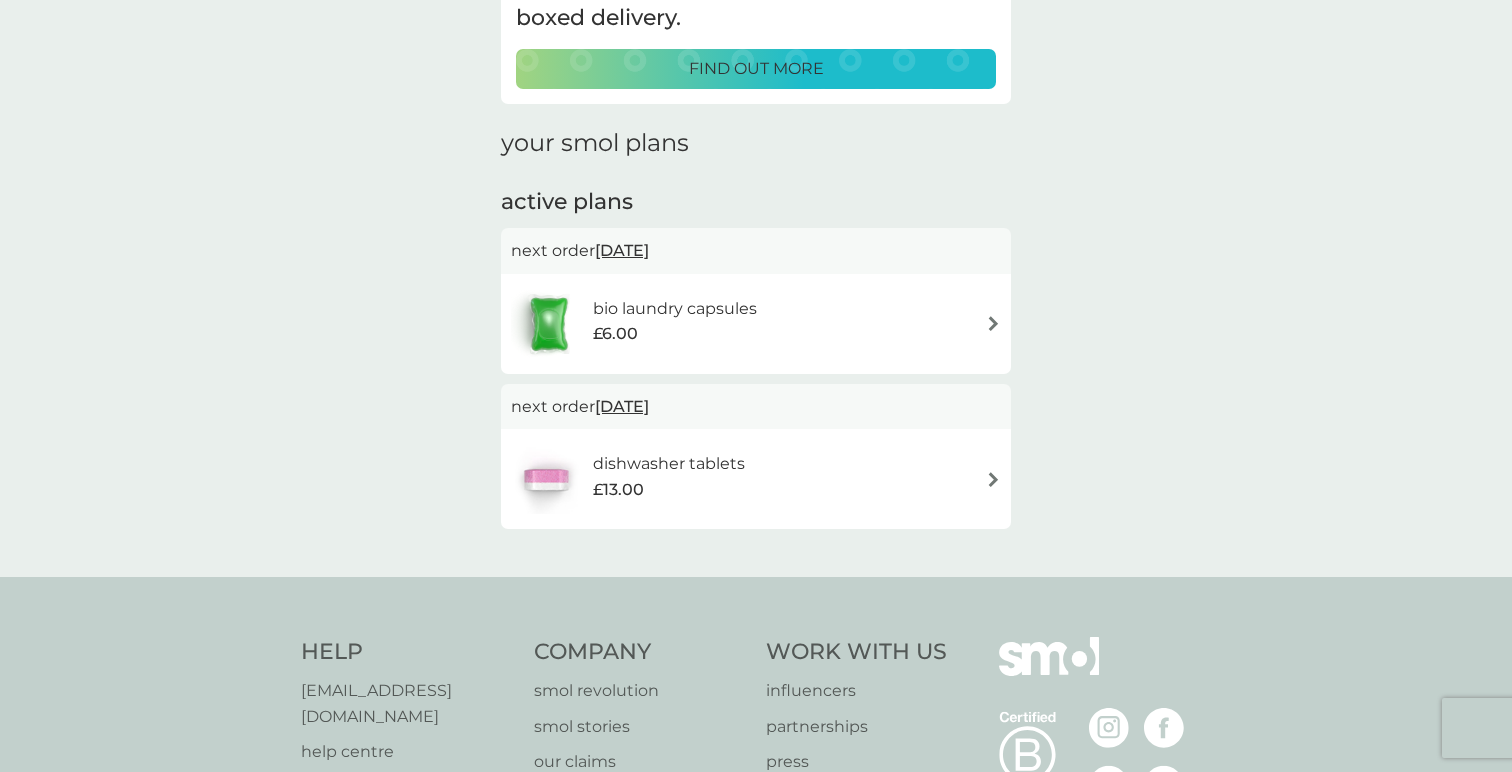 scroll, scrollTop: 199, scrollLeft: 0, axis: vertical 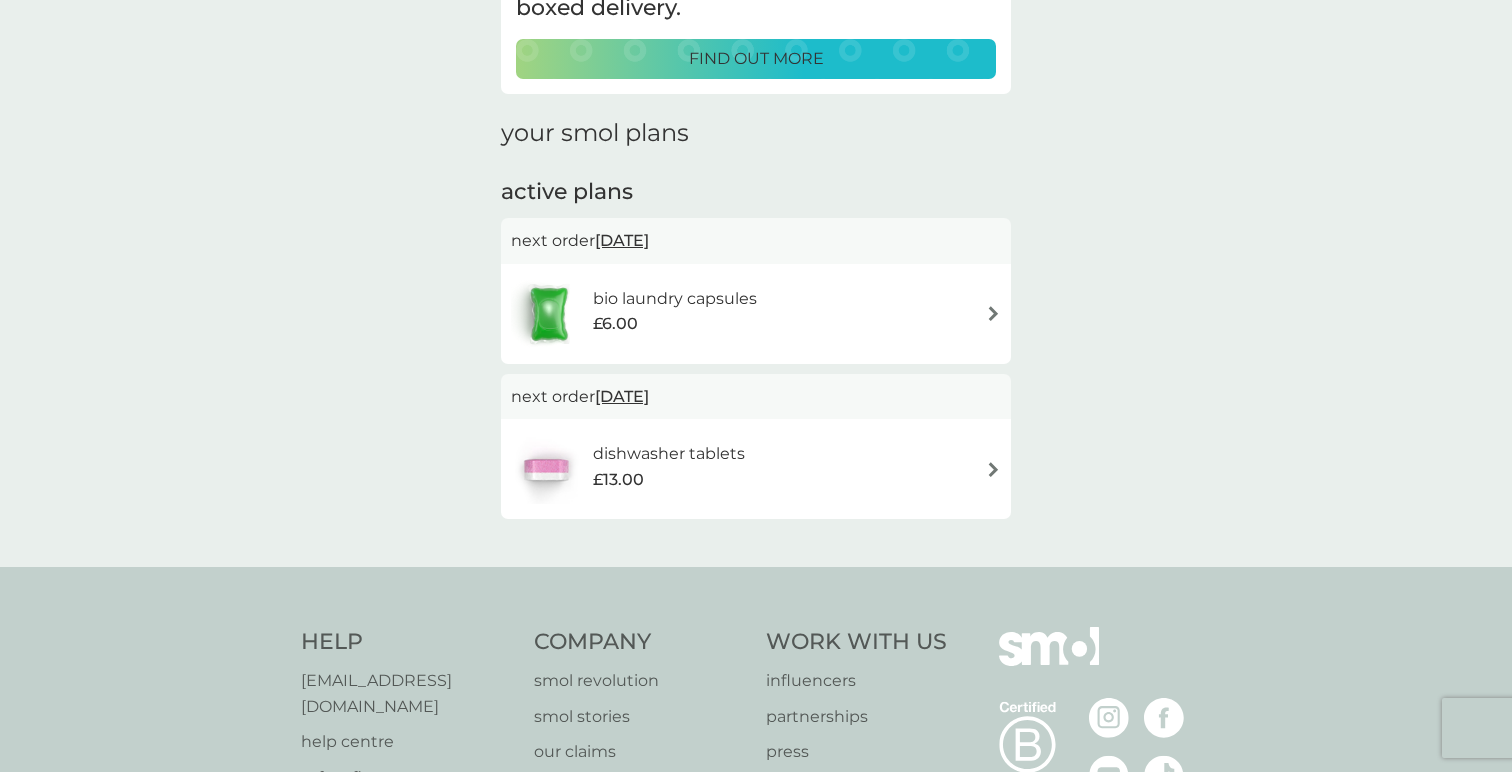 click on "bio laundry capsules £6.00" at bounding box center (756, 314) 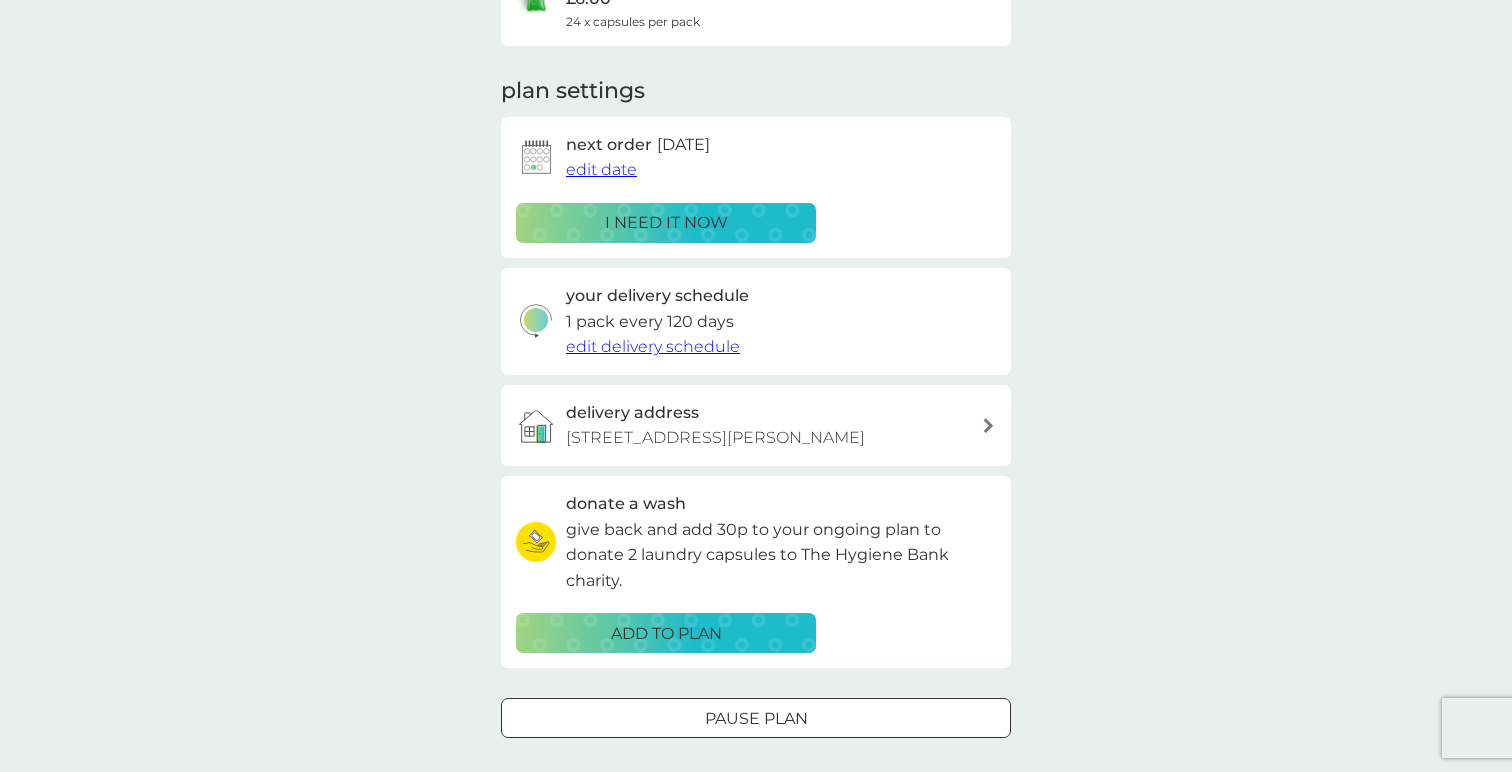 scroll, scrollTop: 270, scrollLeft: 0, axis: vertical 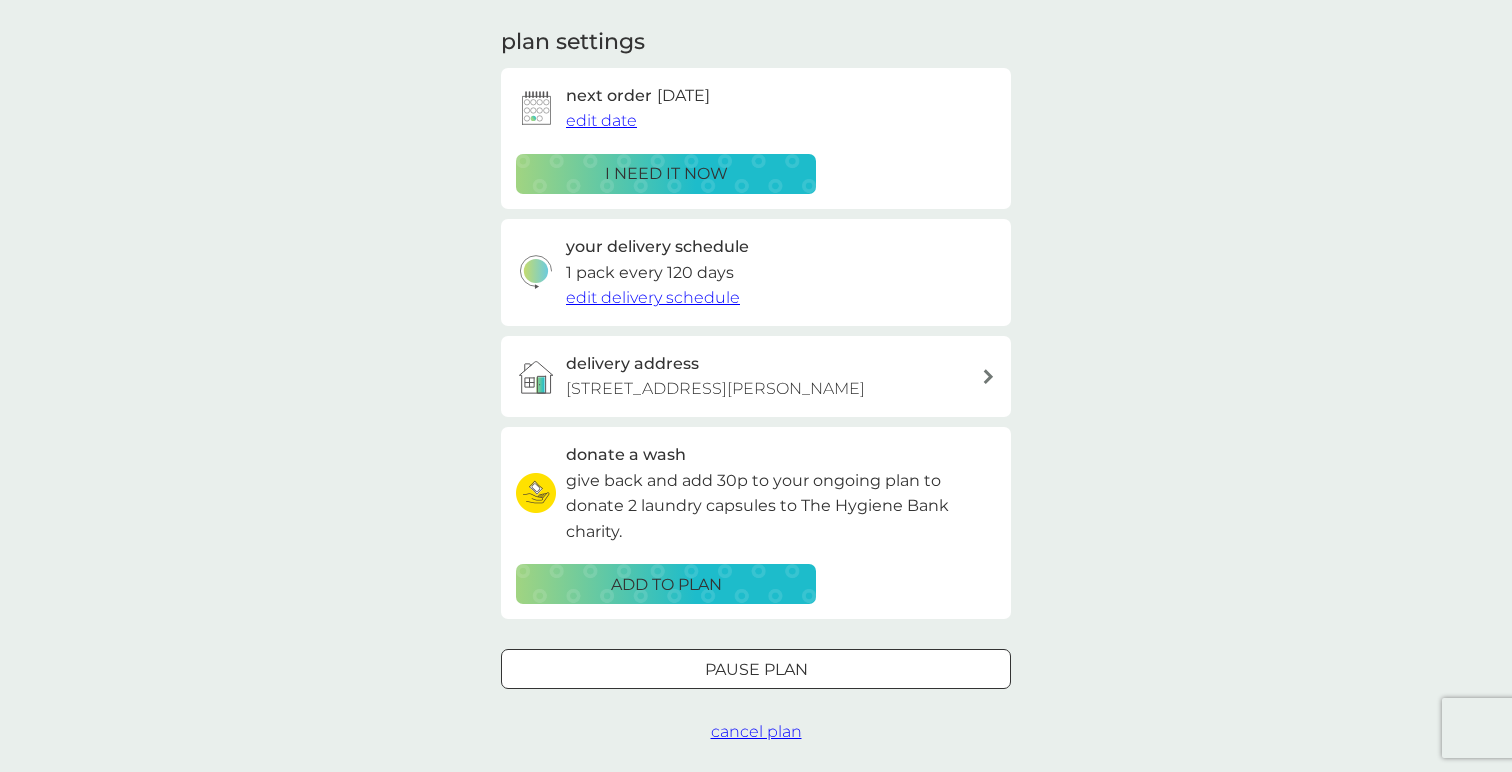 click on "cancel plan" at bounding box center (756, 731) 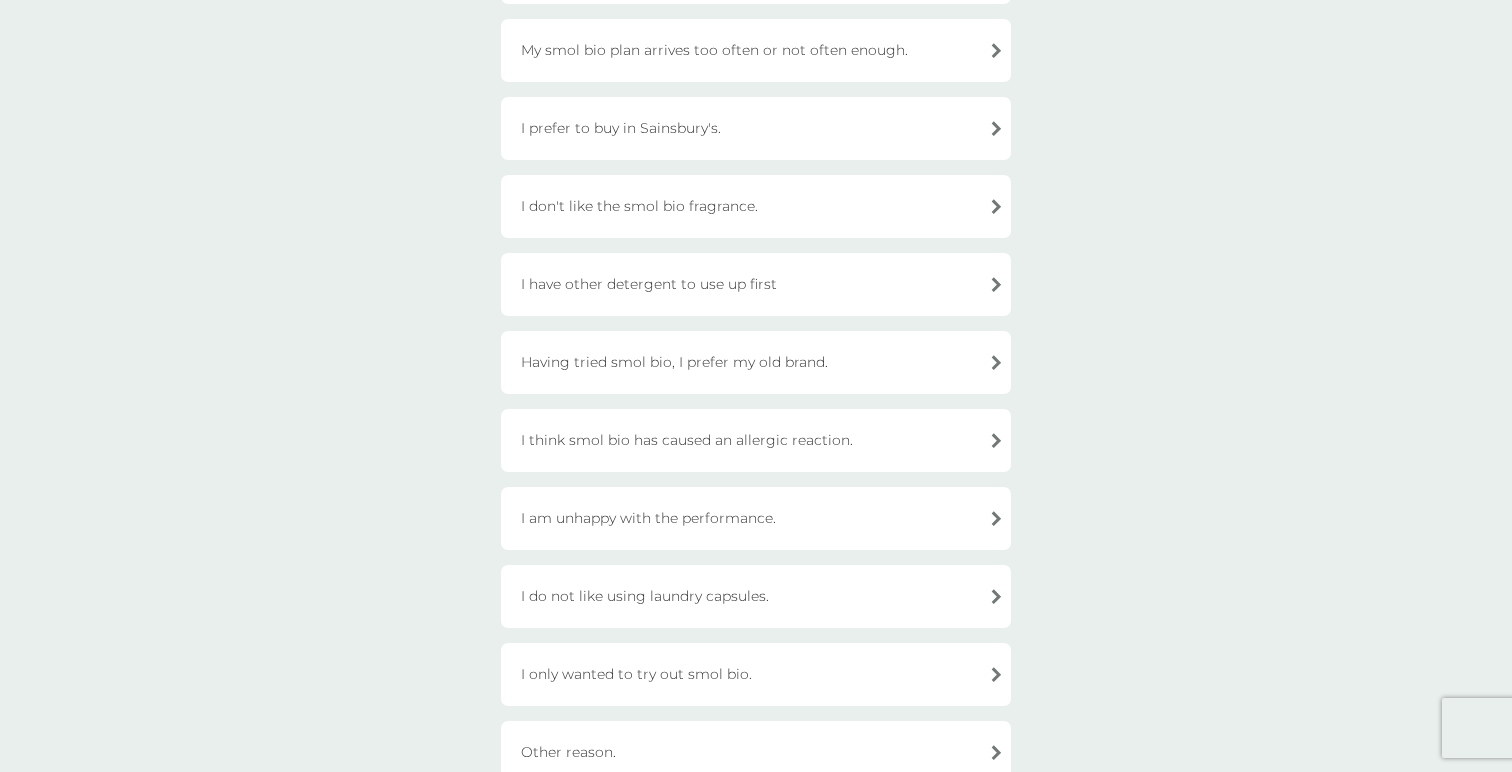 scroll, scrollTop: 541, scrollLeft: 0, axis: vertical 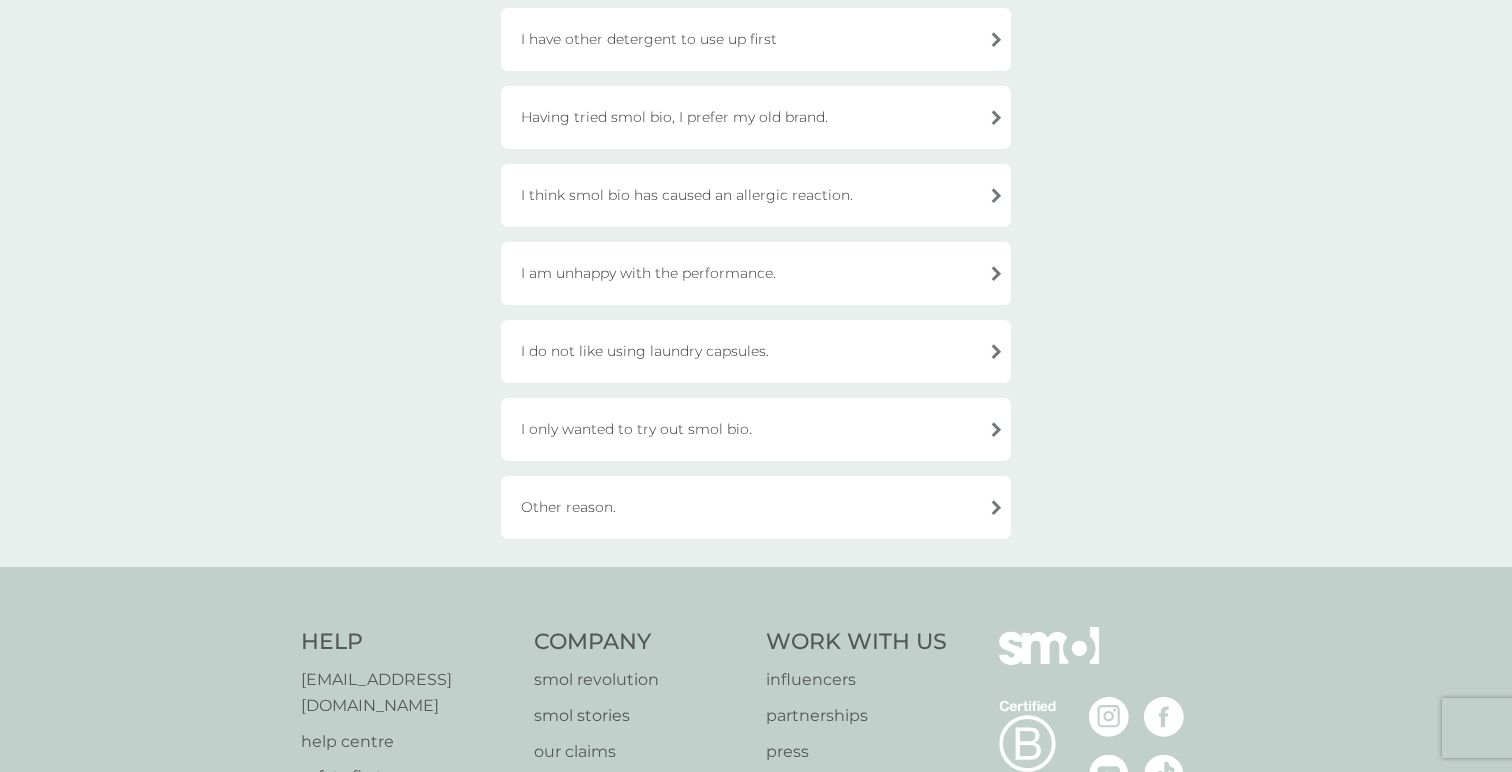 click on "Other reason." at bounding box center [756, 507] 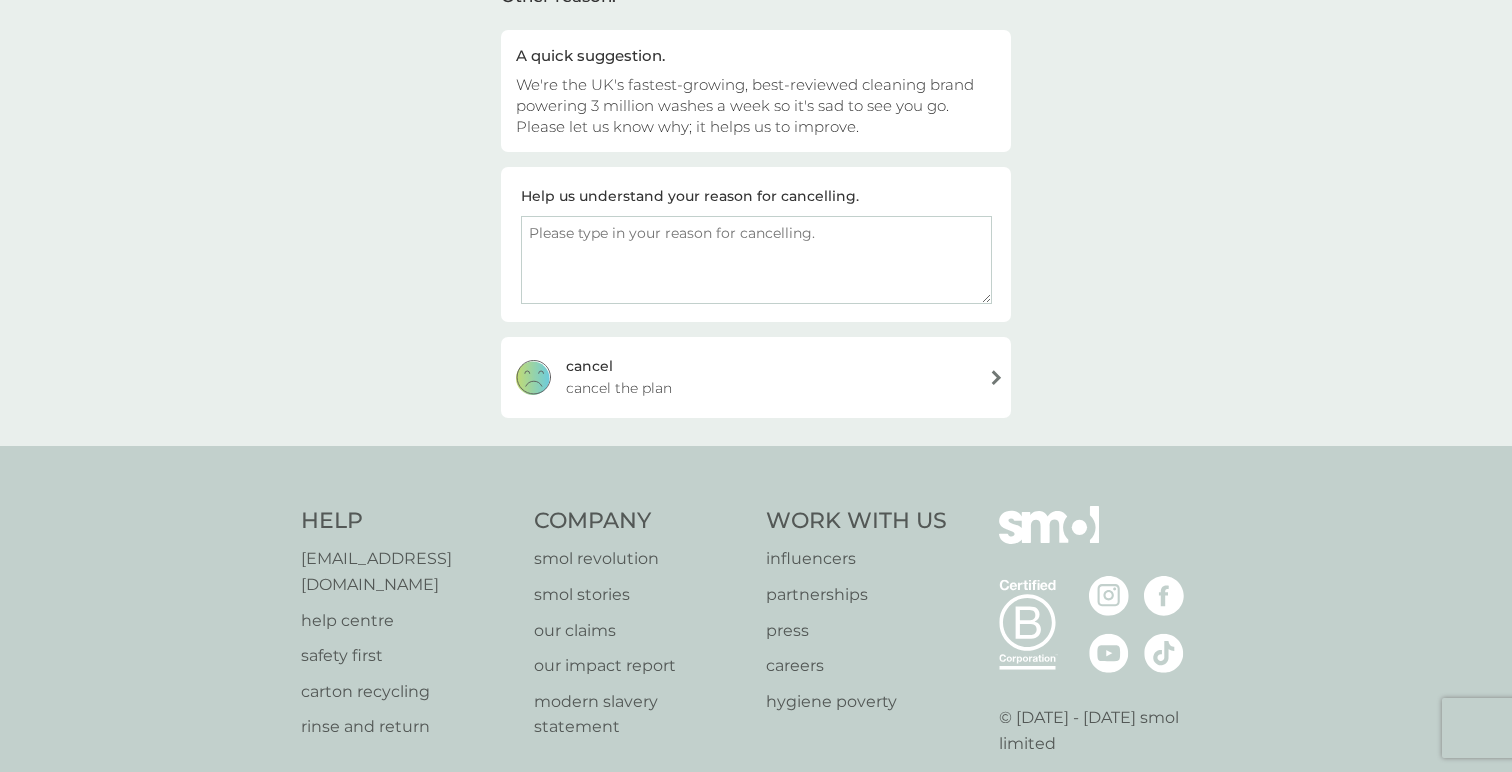 scroll, scrollTop: 174, scrollLeft: 0, axis: vertical 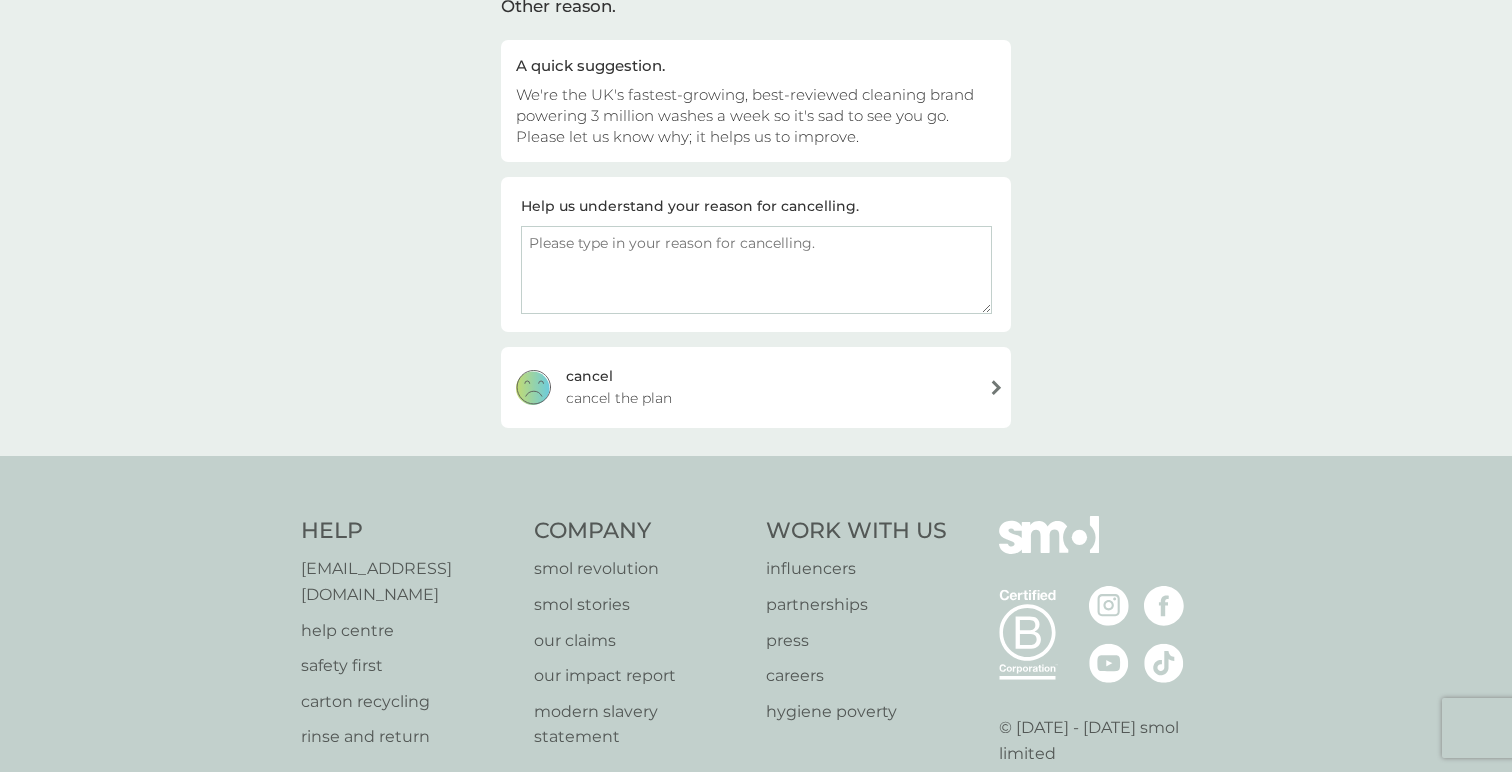 click on "[PERSON_NAME] the plan" at bounding box center [756, 387] 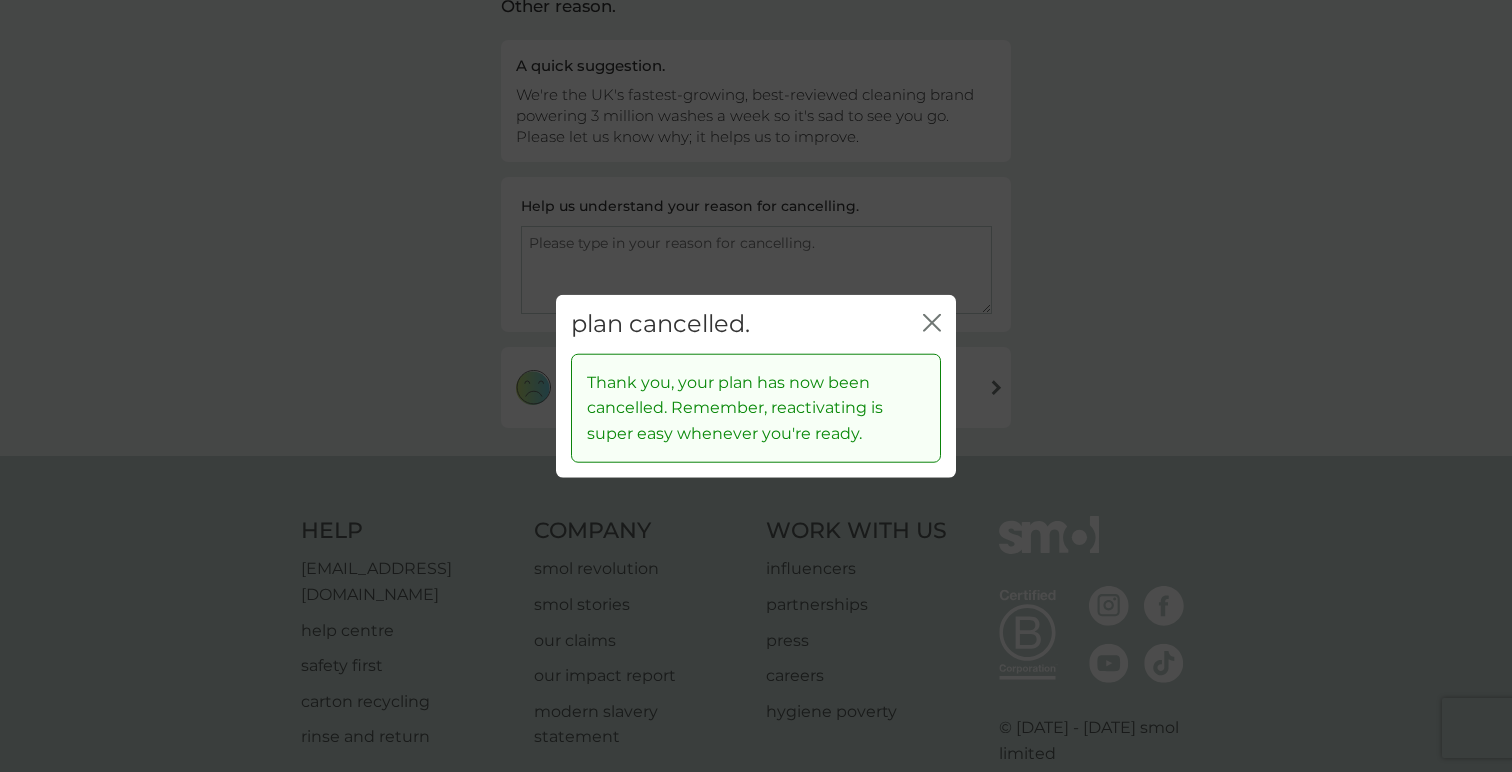 click on "plan cancelled. close" at bounding box center (756, 324) 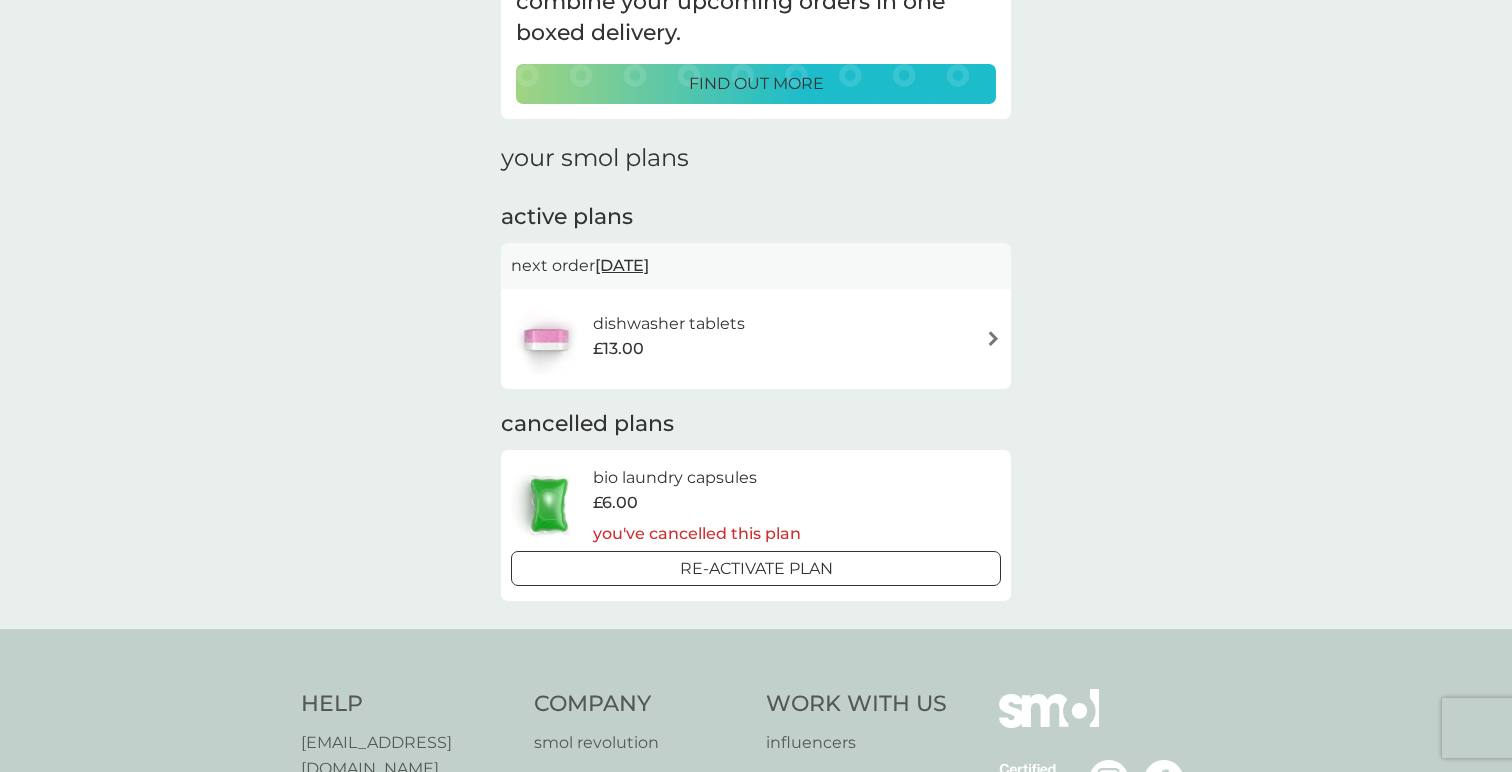 scroll, scrollTop: 0, scrollLeft: 0, axis: both 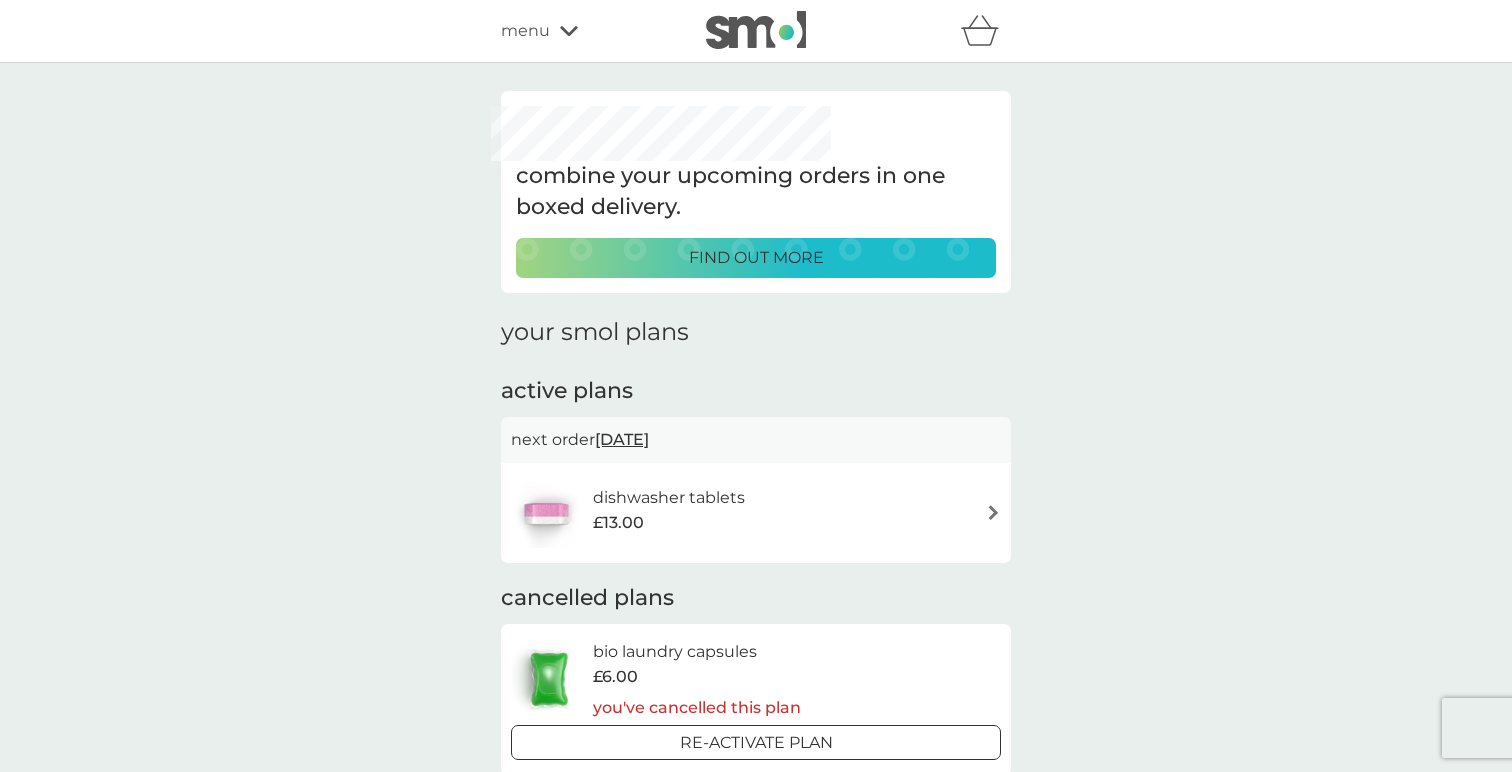 click on "£13.00" at bounding box center (618, 523) 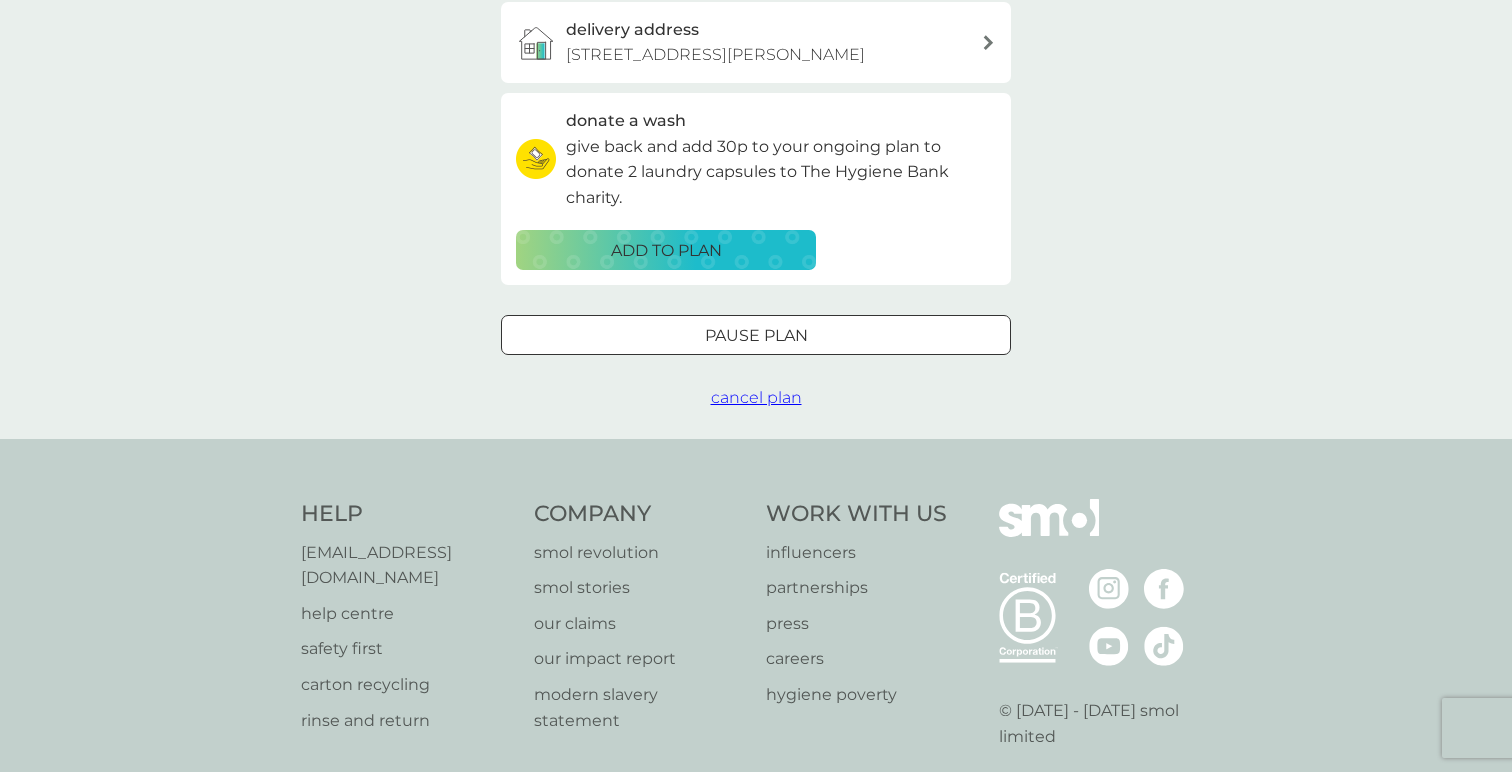 scroll, scrollTop: 720, scrollLeft: 0, axis: vertical 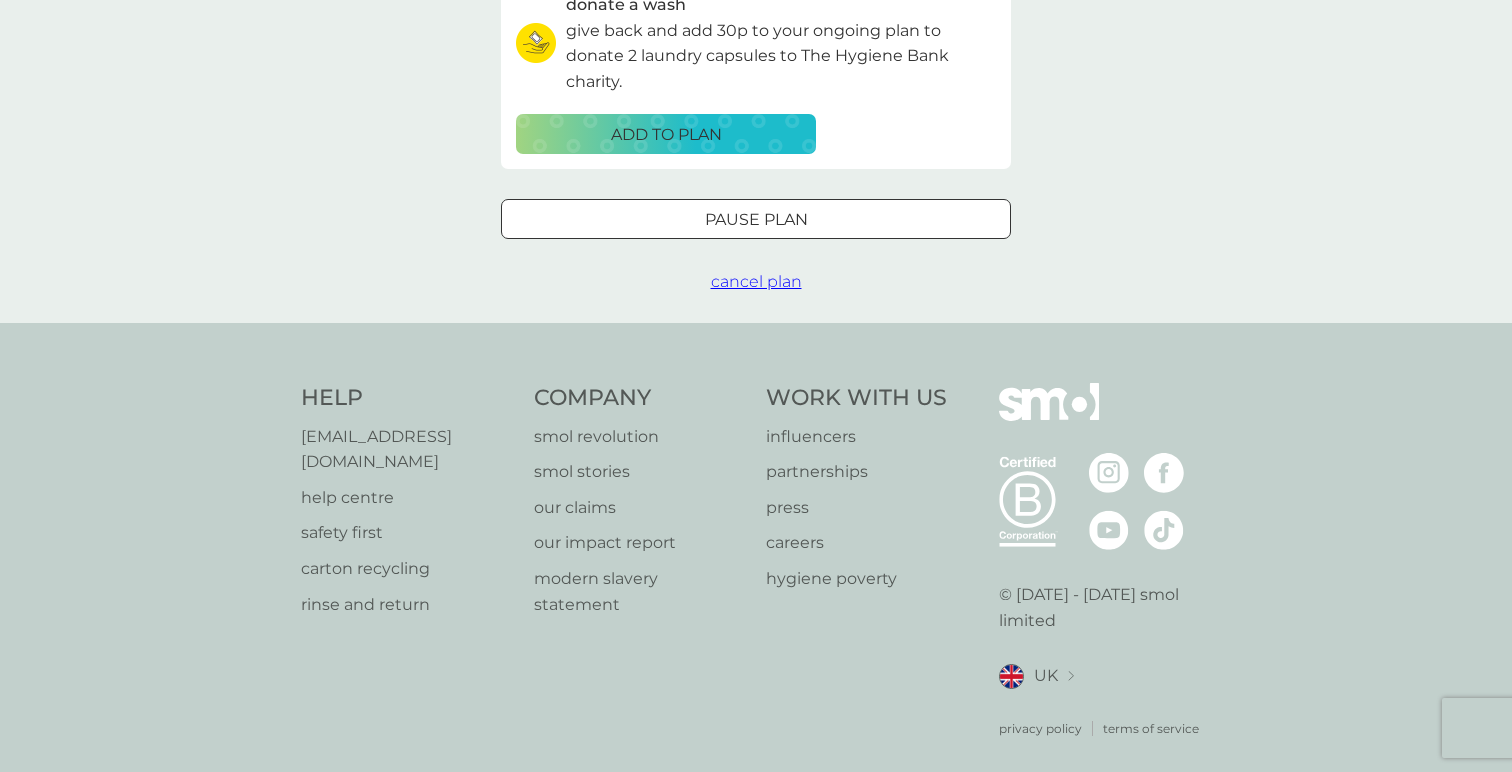 click on "cancel plan" at bounding box center [756, 281] 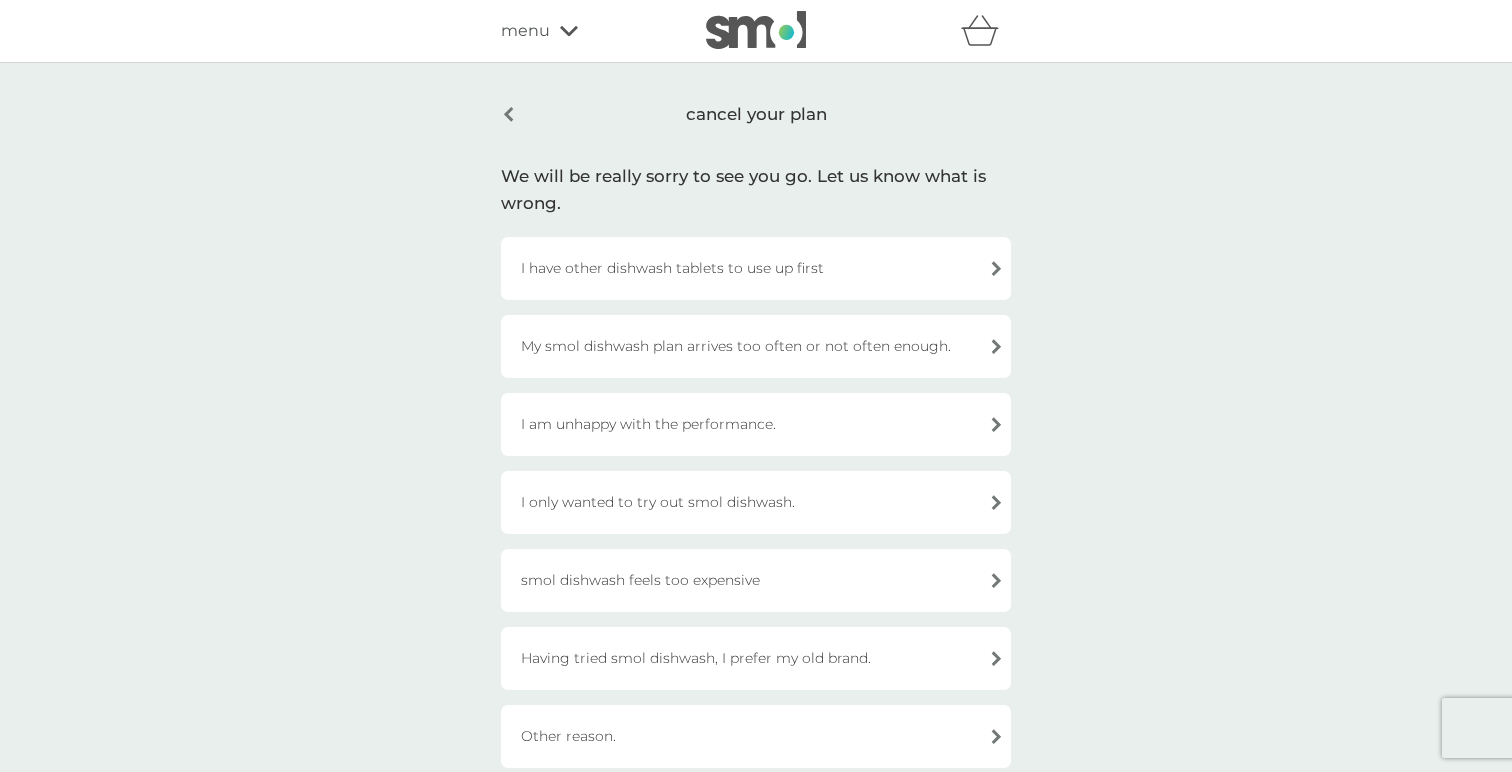 scroll, scrollTop: 473, scrollLeft: 0, axis: vertical 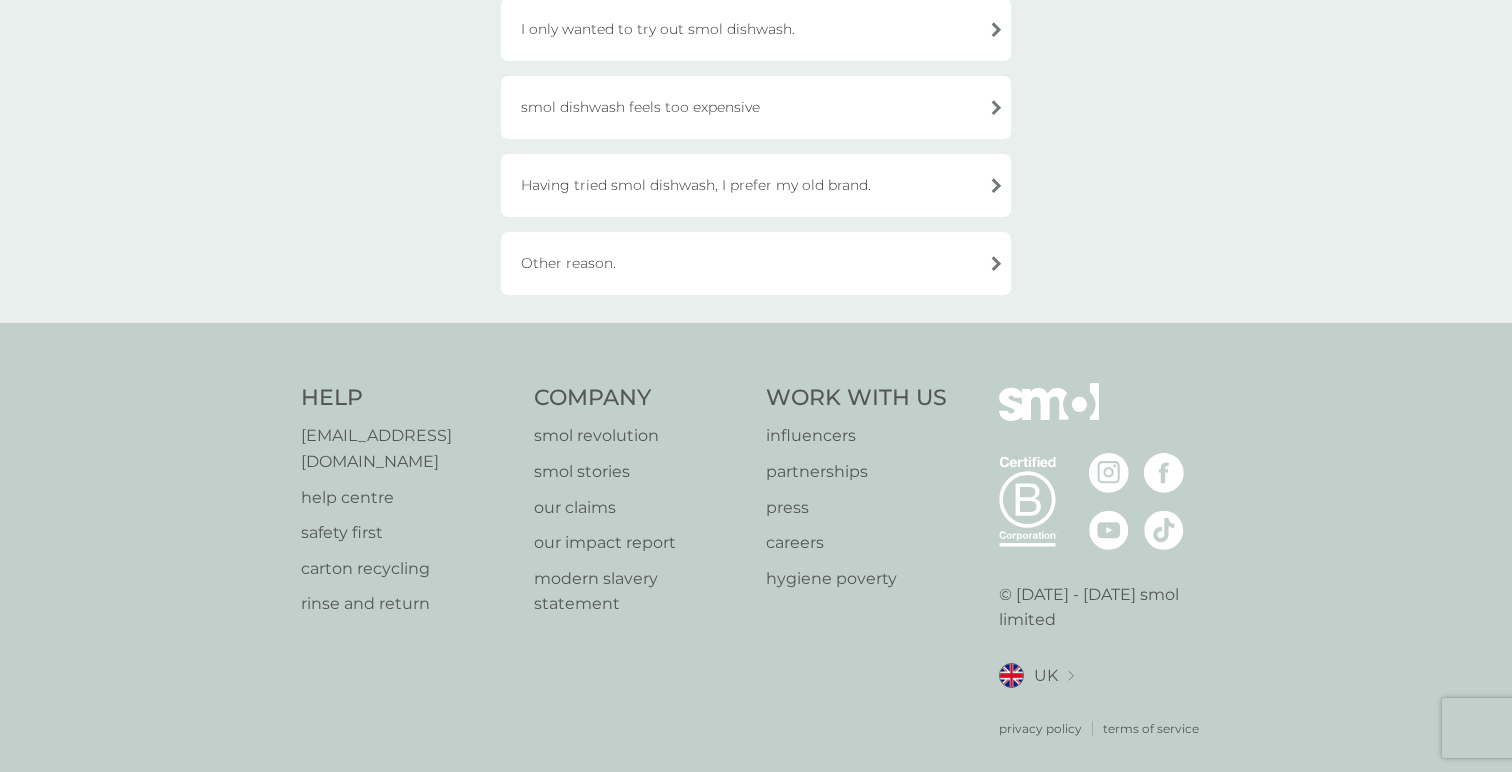 click on "Other reason." at bounding box center [756, 263] 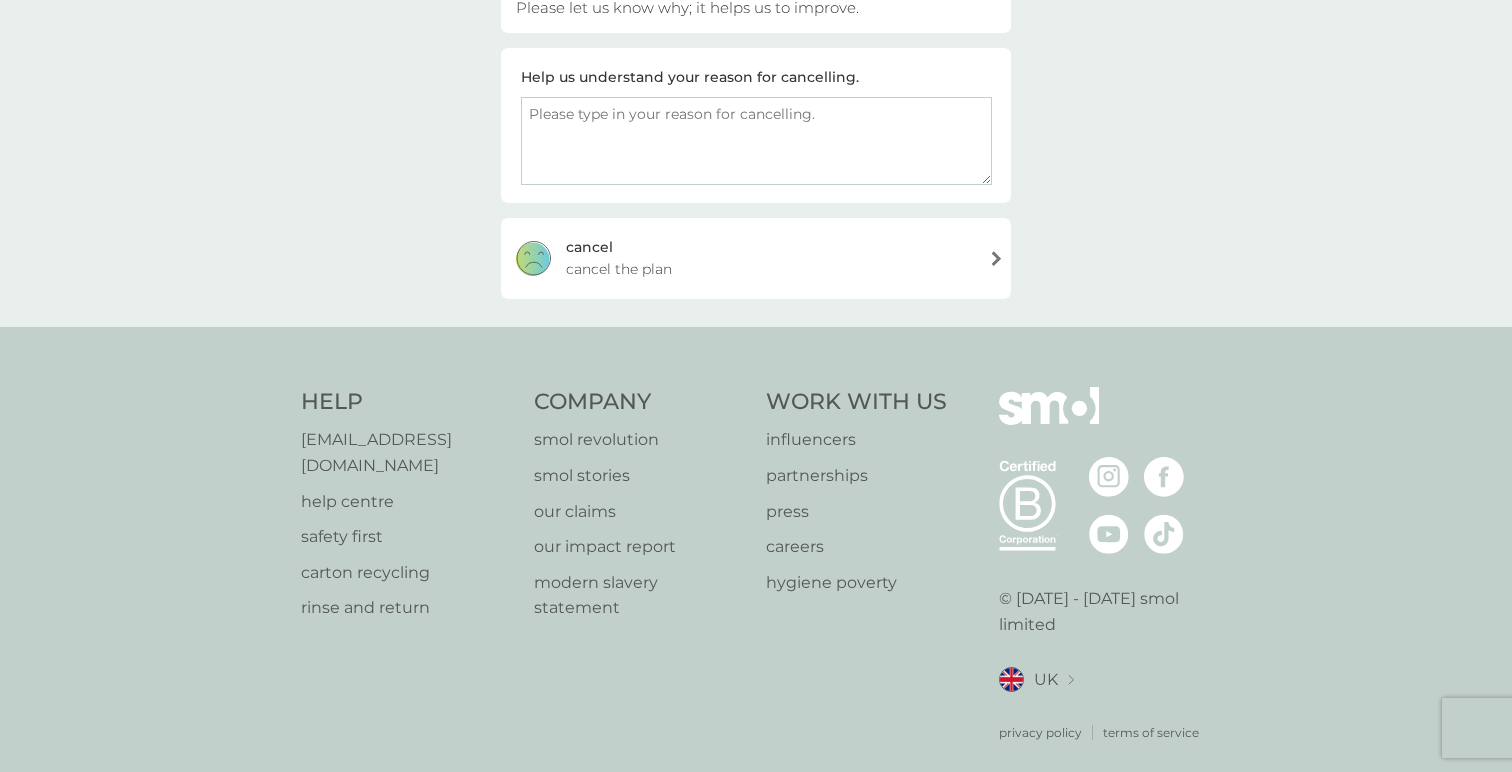 click on "[PERSON_NAME] the plan" at bounding box center [756, 258] 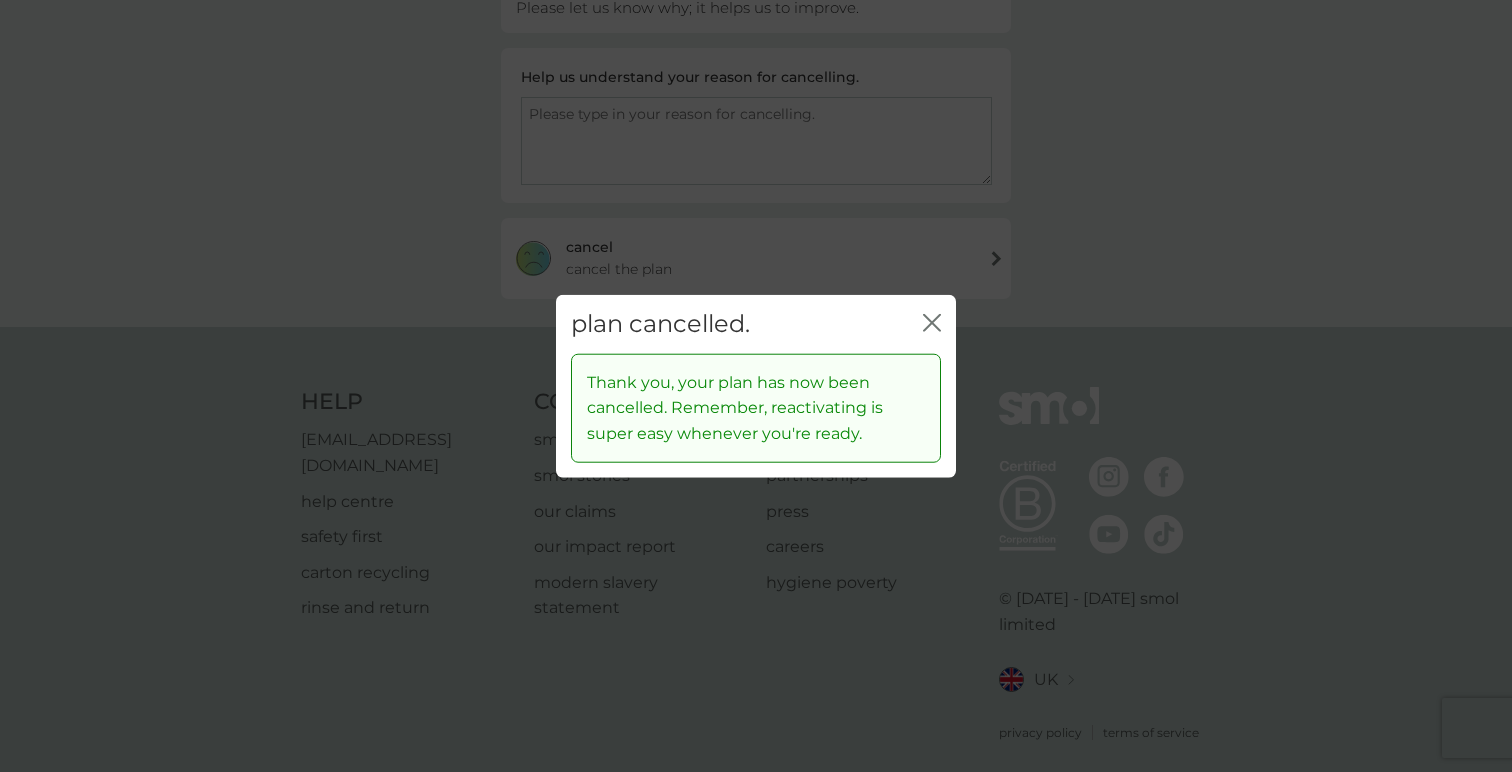 click on "plan cancelled. close" at bounding box center [756, 324] 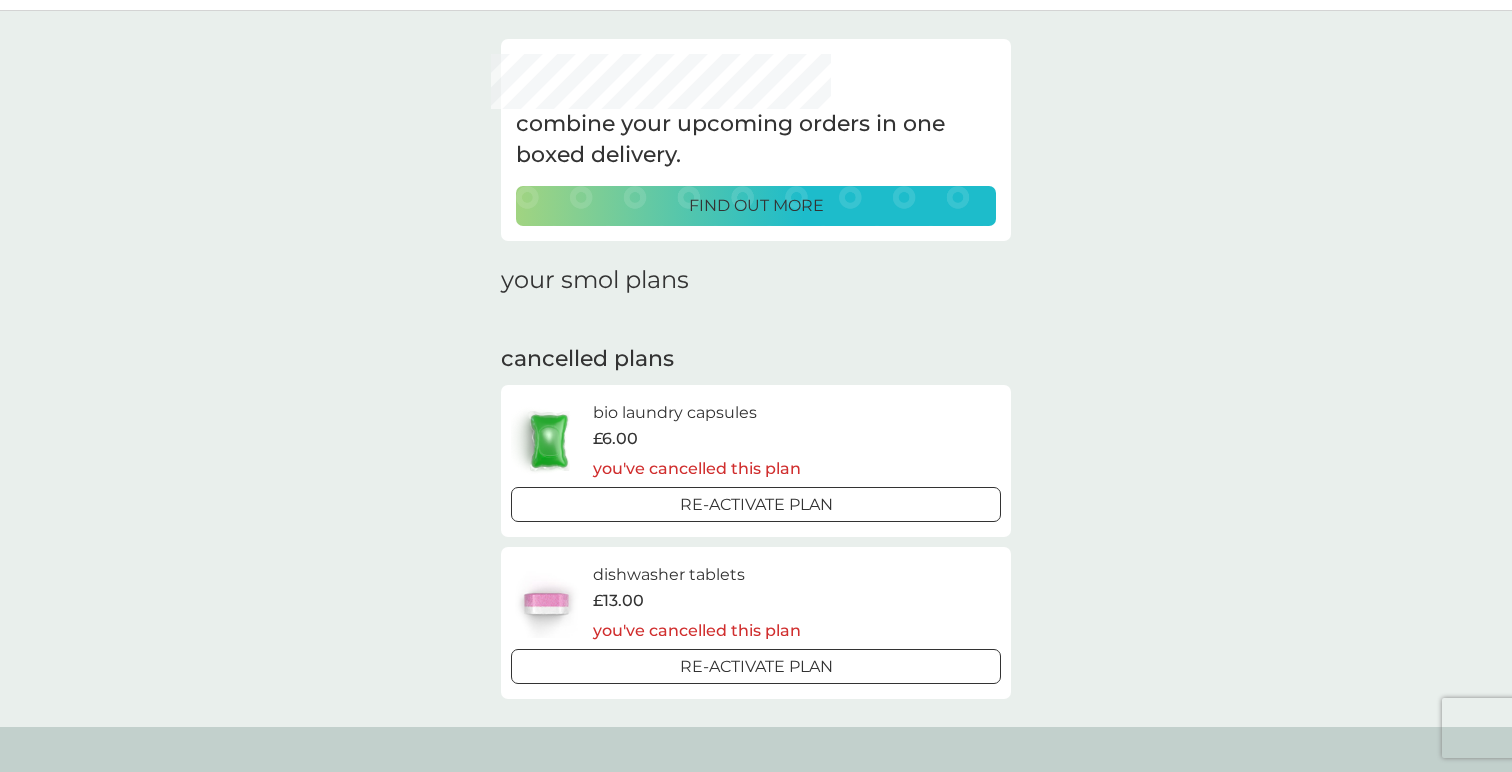 scroll, scrollTop: 0, scrollLeft: 0, axis: both 